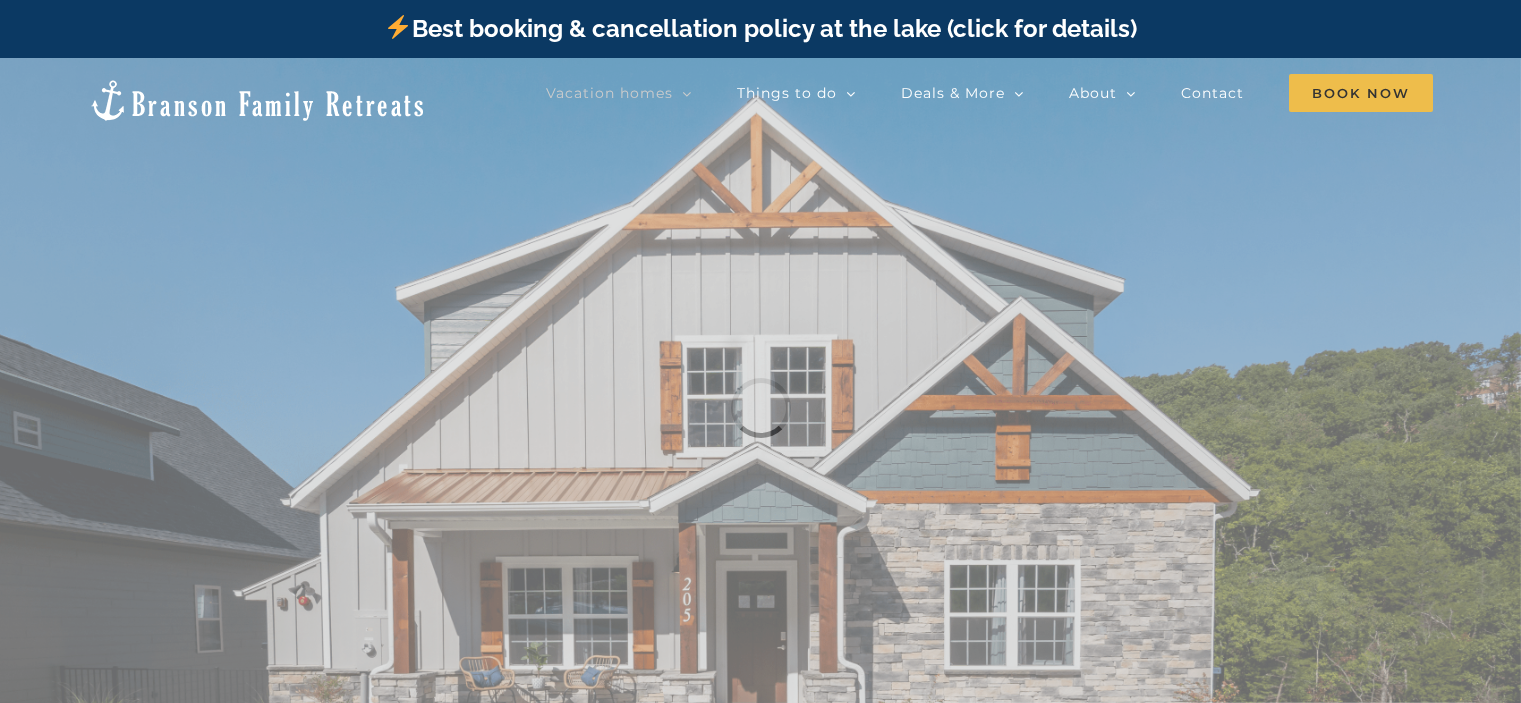 scroll, scrollTop: 0, scrollLeft: 0, axis: both 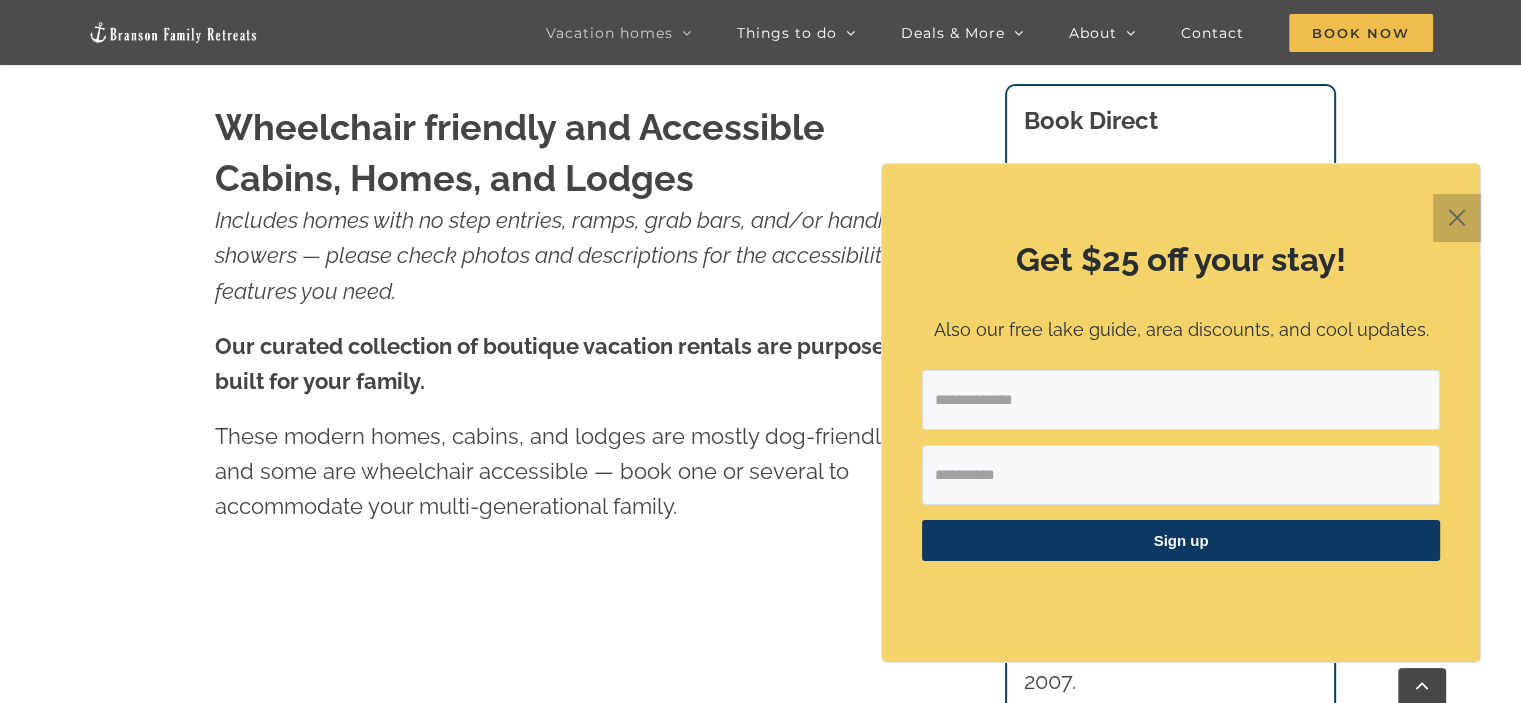 click on "✕" at bounding box center (1457, 218) 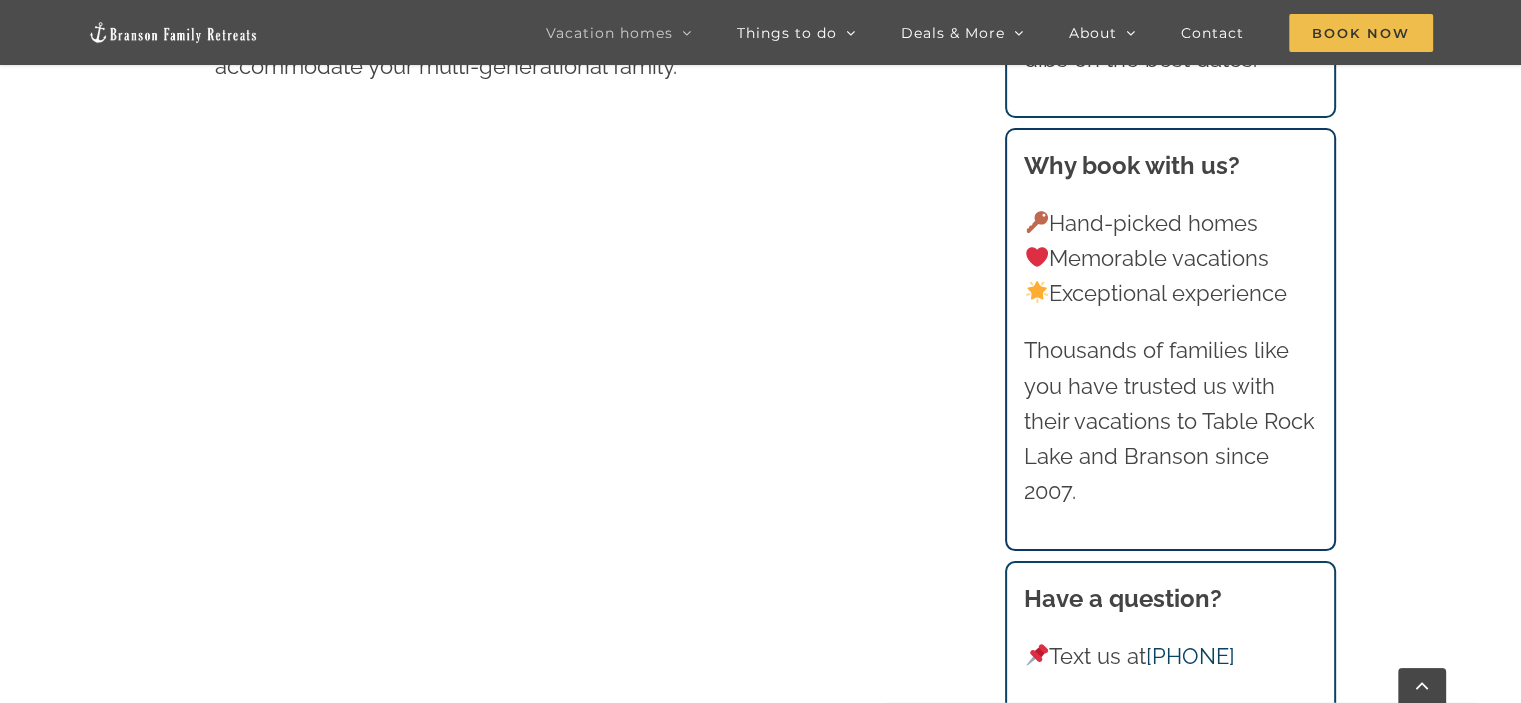 scroll, scrollTop: 1168, scrollLeft: 0, axis: vertical 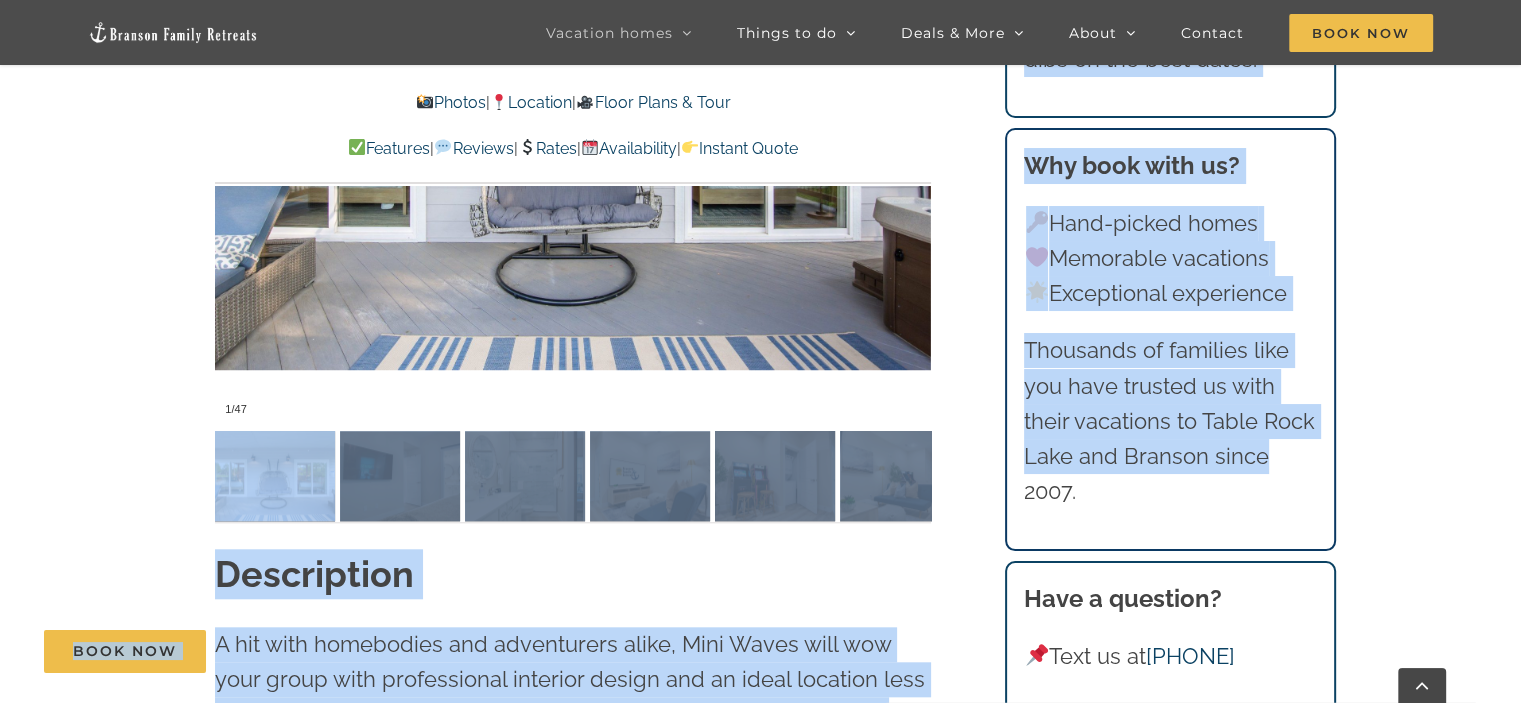 drag, startPoint x: 951, startPoint y: 499, endPoint x: 1405, endPoint y: 434, distance: 458.6295 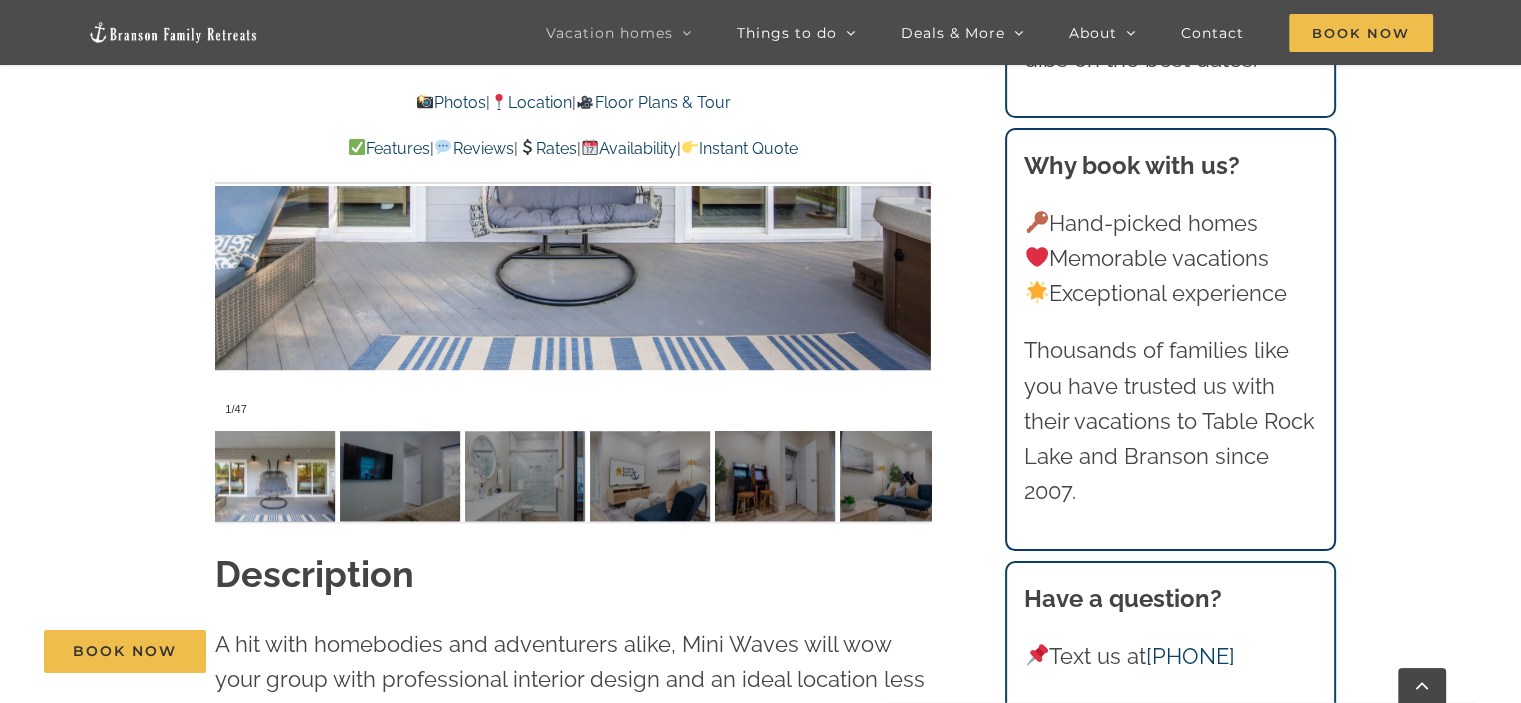 click on "Mini Waves at Lake Taneycomo | Branson Family Retreats tyann.vhb@gmail.com 2024-10-26T22:48:09-05:00
Photos    |     Location    |     Floor Plans & Tour
Features    |     Reviews    |     Rates    |     Availability    |     Instant Quote
Photos  |   Location  |   Floor Plans & Tour
Features  |   Reviews  |   Rates  |   Availability  |   Instant Quote
Mini Waves Family fun awaits at this Branson lakefront rental, with a hot tub and gorgeous bedroom suites.
If your looking for the perfect home rental, you’ve found it!  Clean, convenient, fully stocked with every single thing you could imagine you would need to function away from home.  I can’t say enough about this amazing home.  My family fit perfect.
– Debbie (Missouri)
1  /  47 09-Whispering-Waves-lakefront-vacation-home-rental-on-Lake-Taneycomo-1088-scaled" at bounding box center [760, 4574] 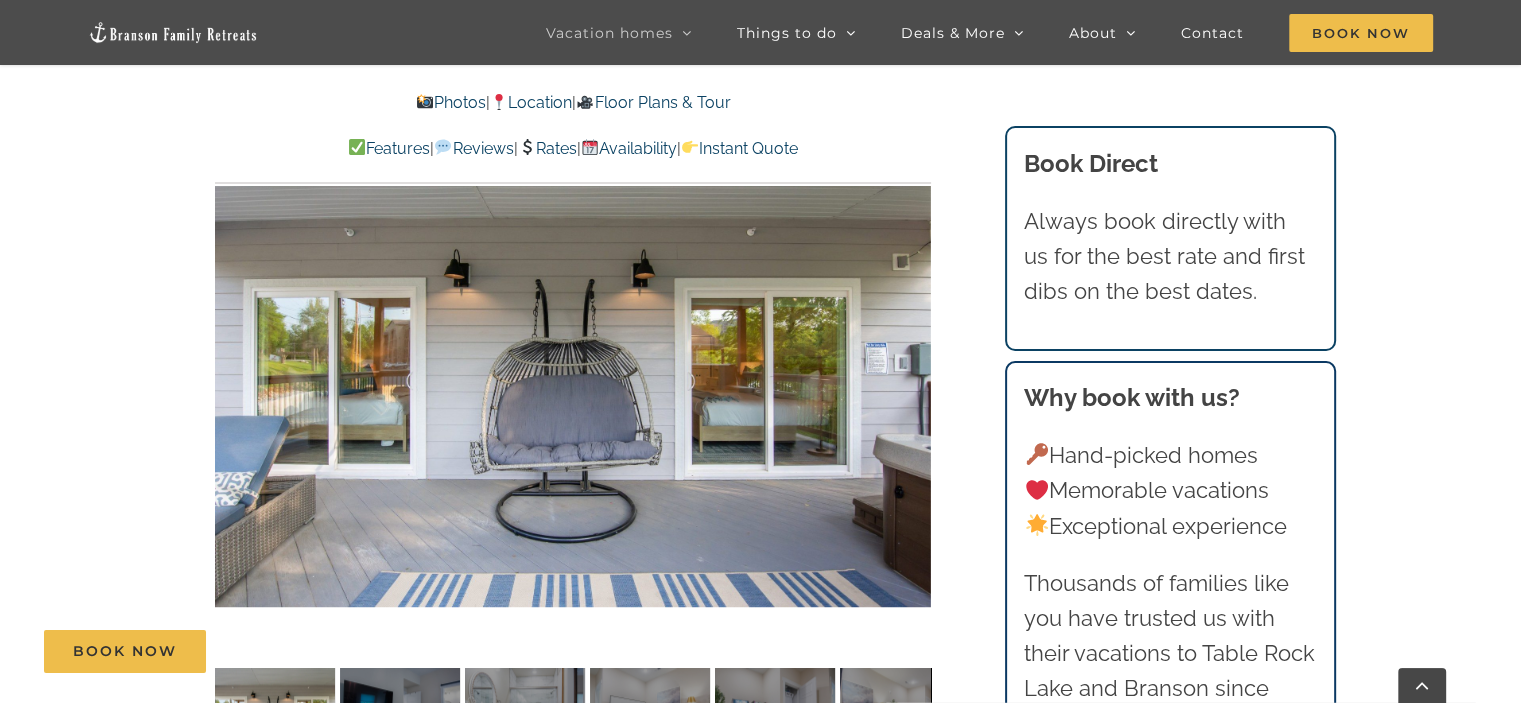 scroll, scrollTop: 1493, scrollLeft: 0, axis: vertical 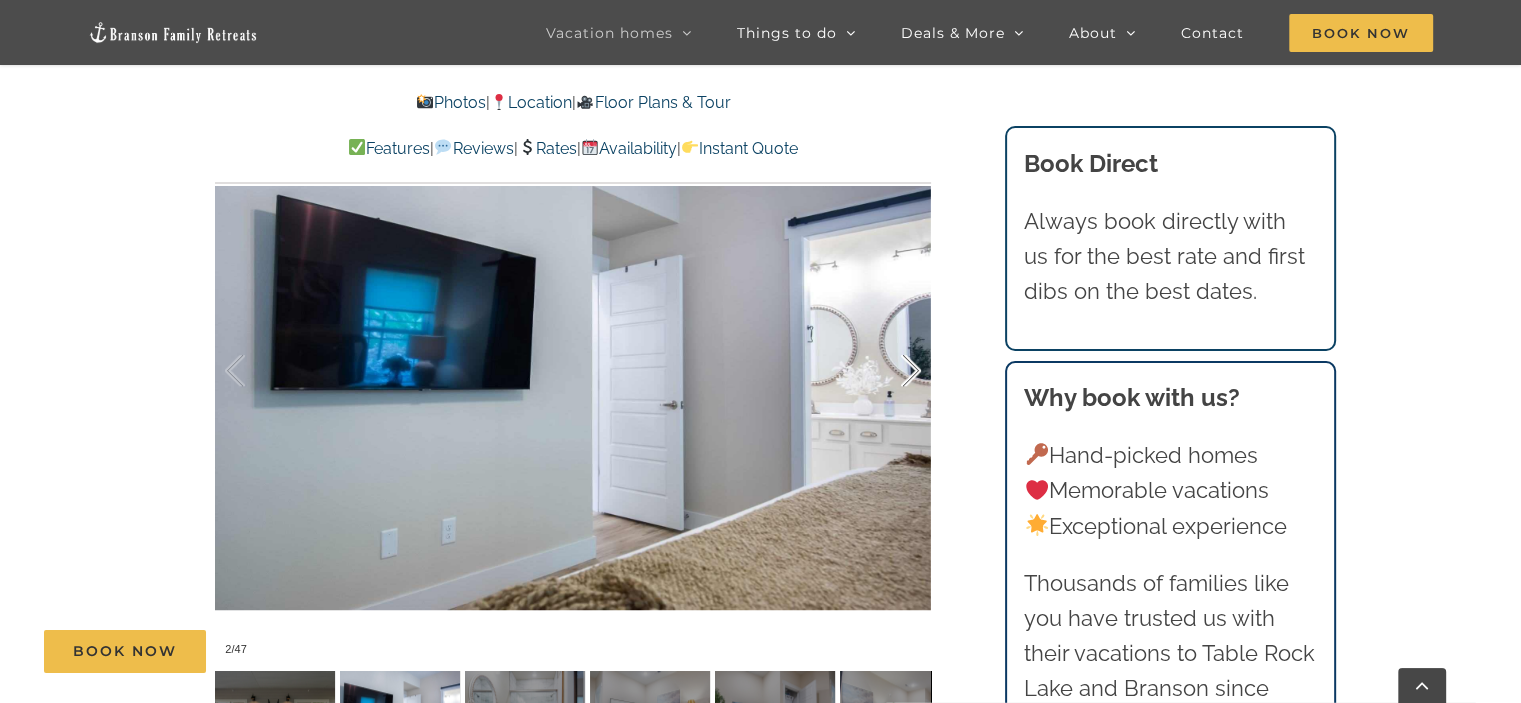 click at bounding box center [890, 371] 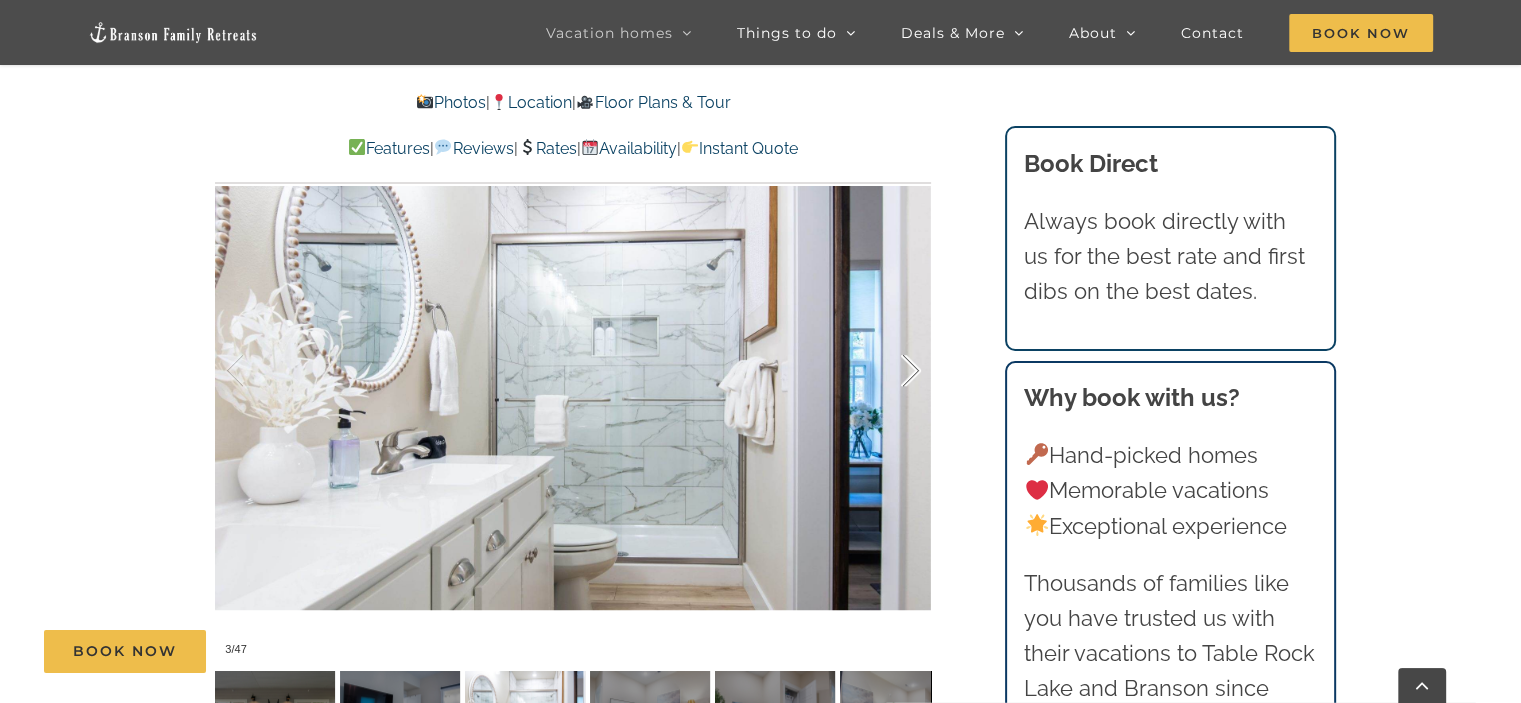 click at bounding box center [890, 371] 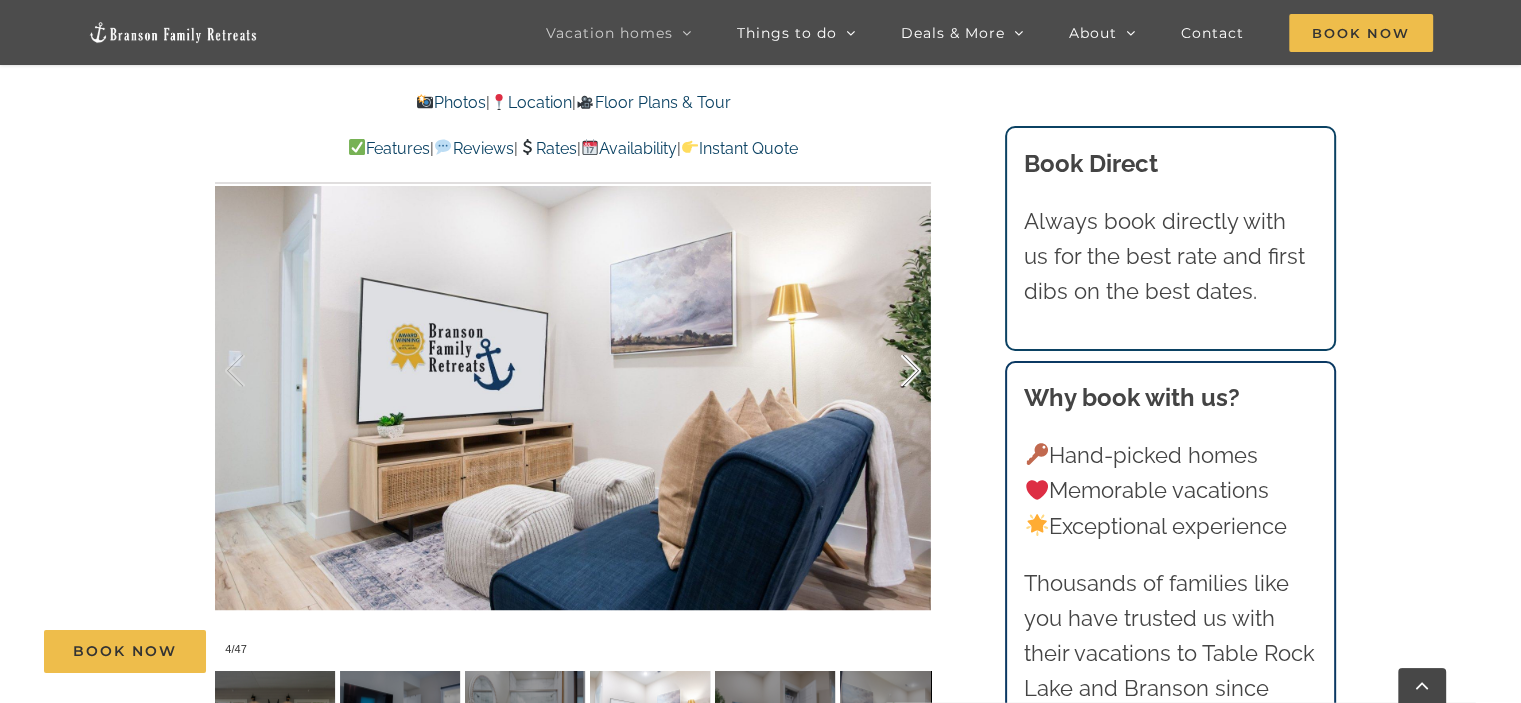 click at bounding box center [890, 371] 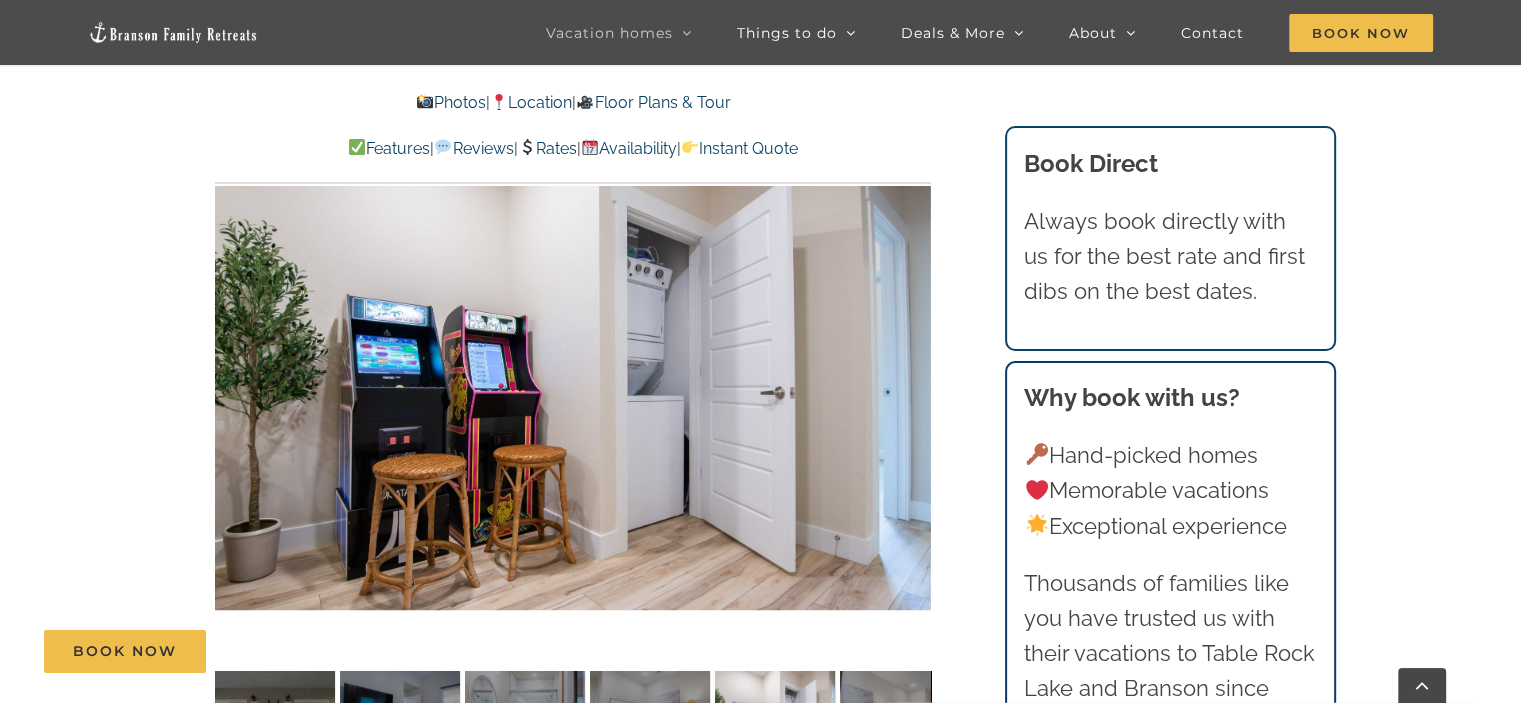click at bounding box center [573, 371] 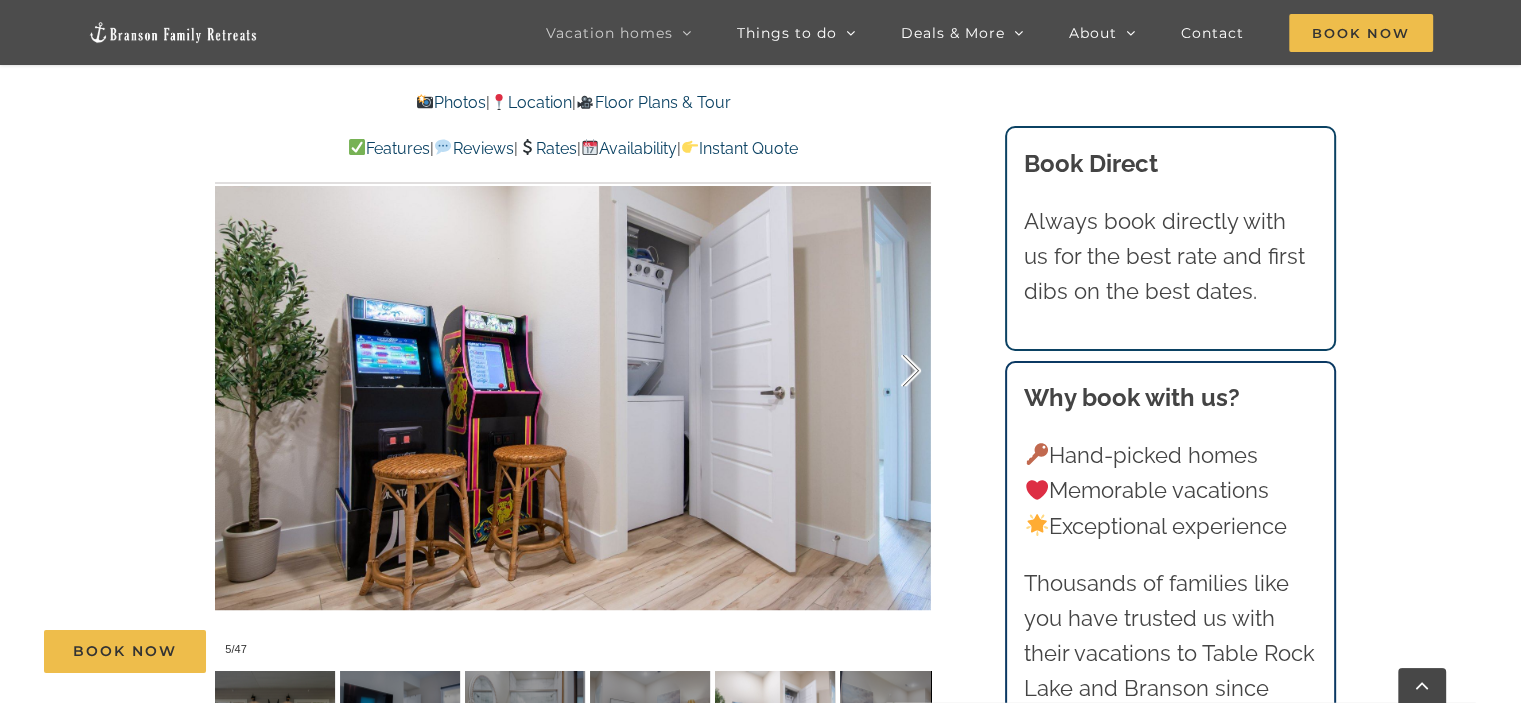 click at bounding box center [890, 371] 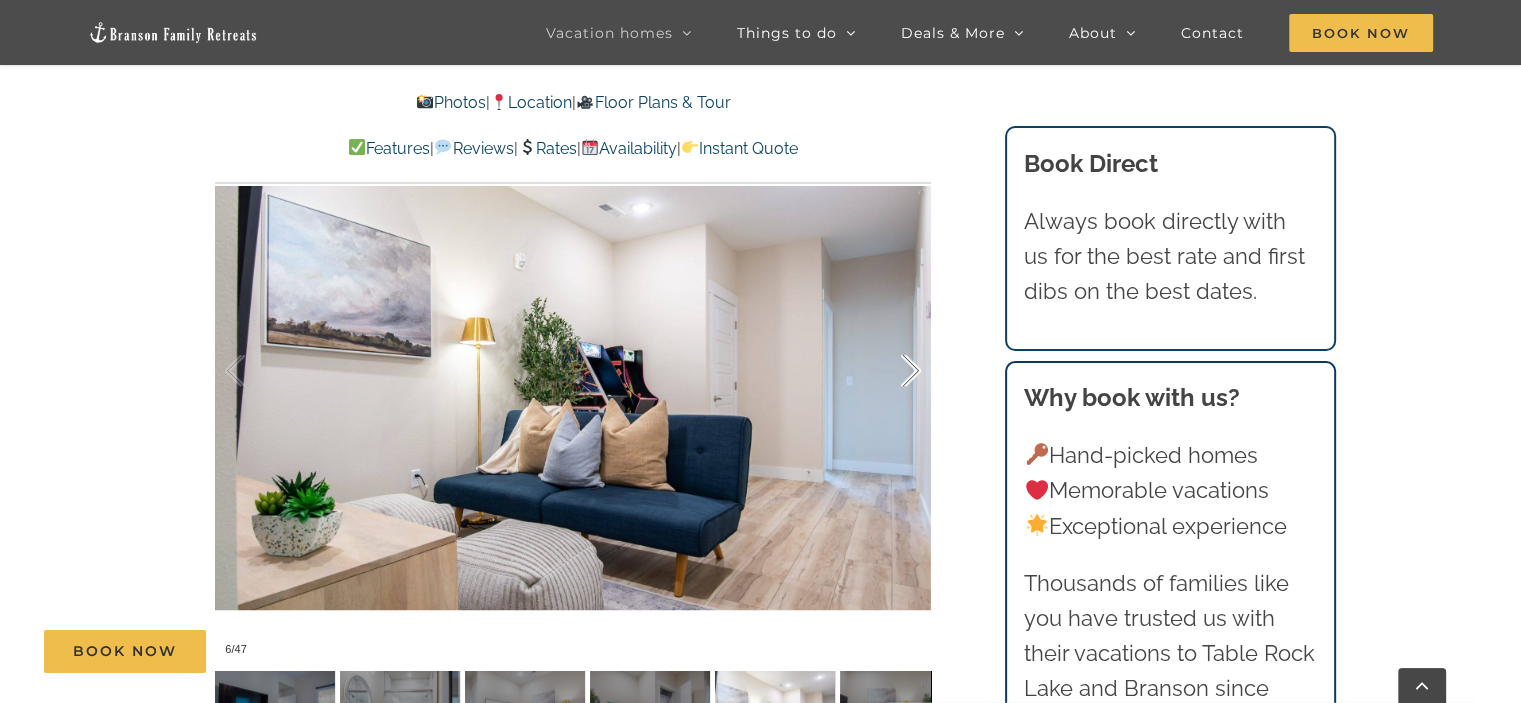 click at bounding box center (890, 371) 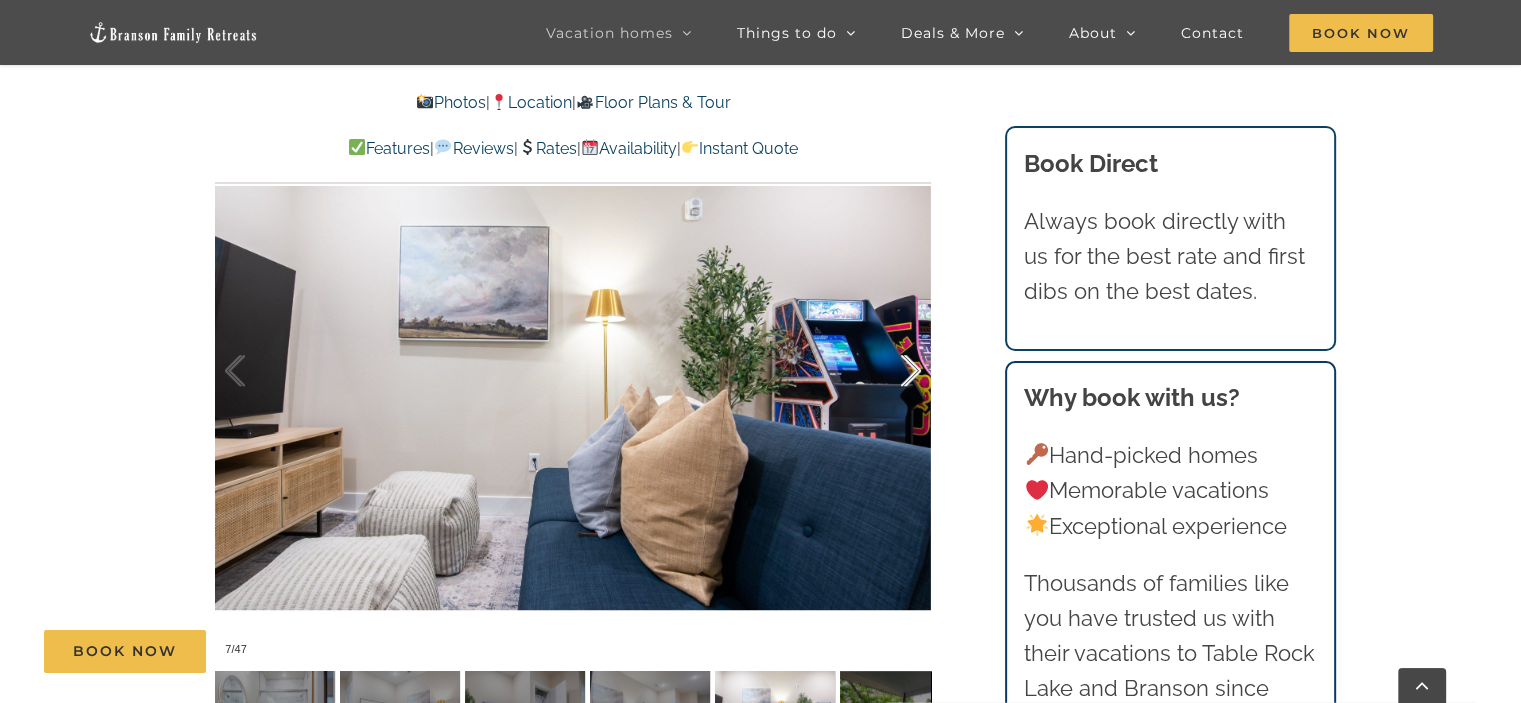 click at bounding box center (890, 371) 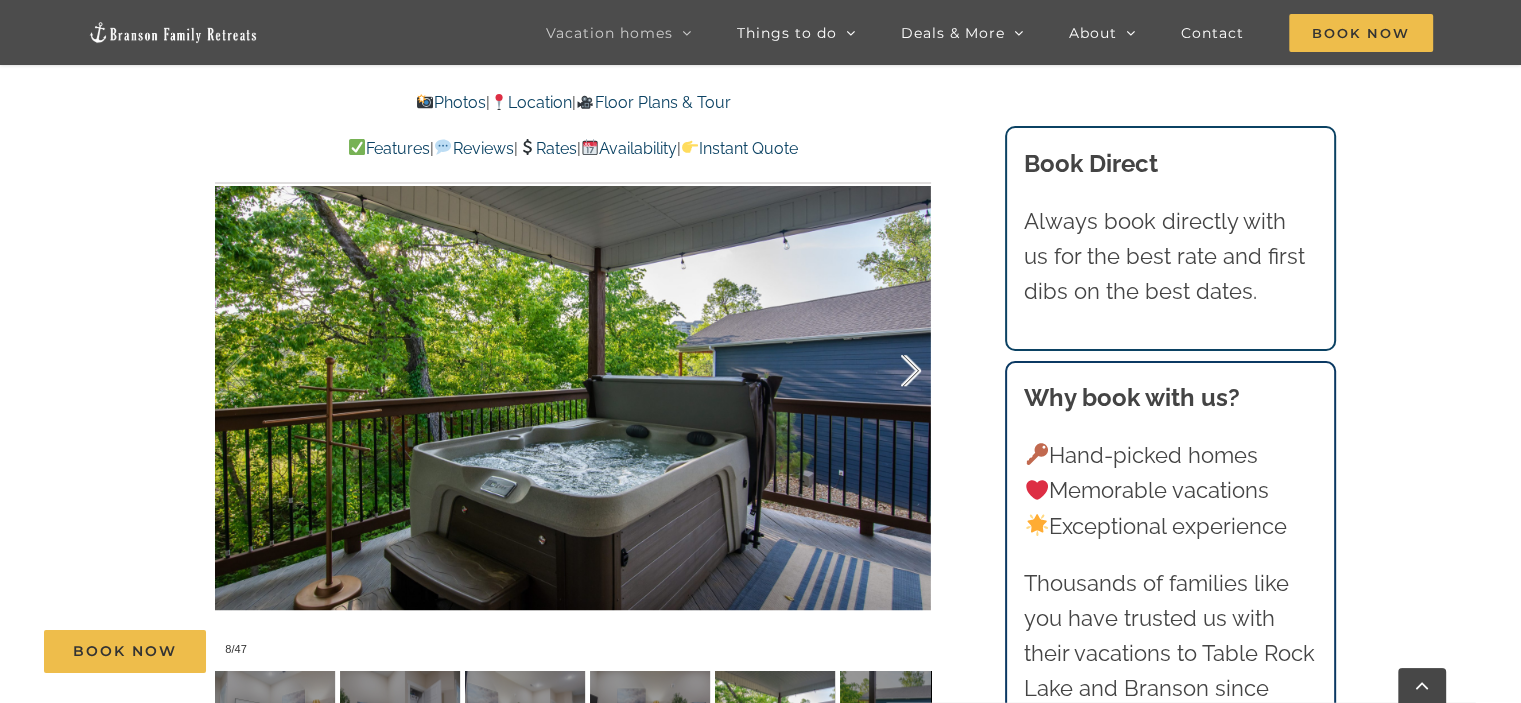 click at bounding box center (890, 371) 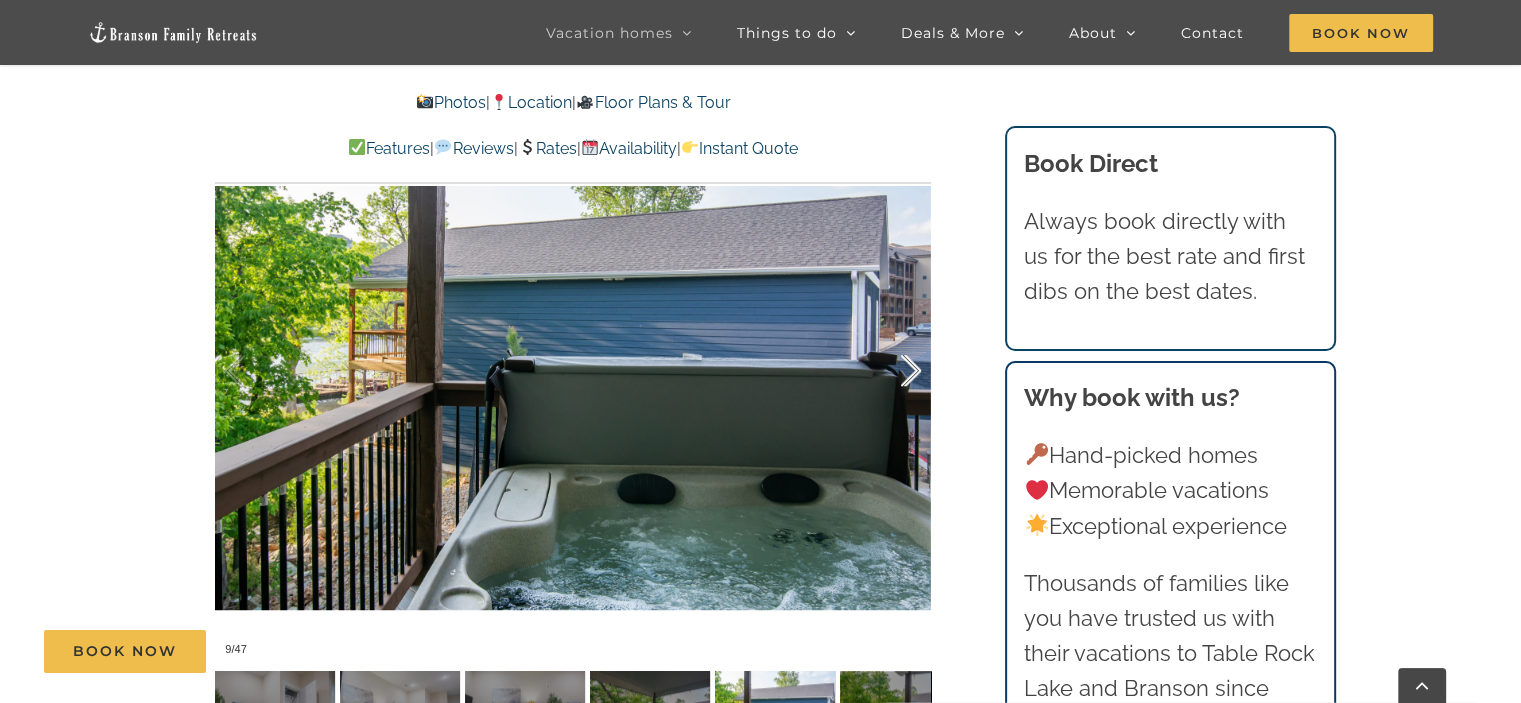 click at bounding box center (890, 371) 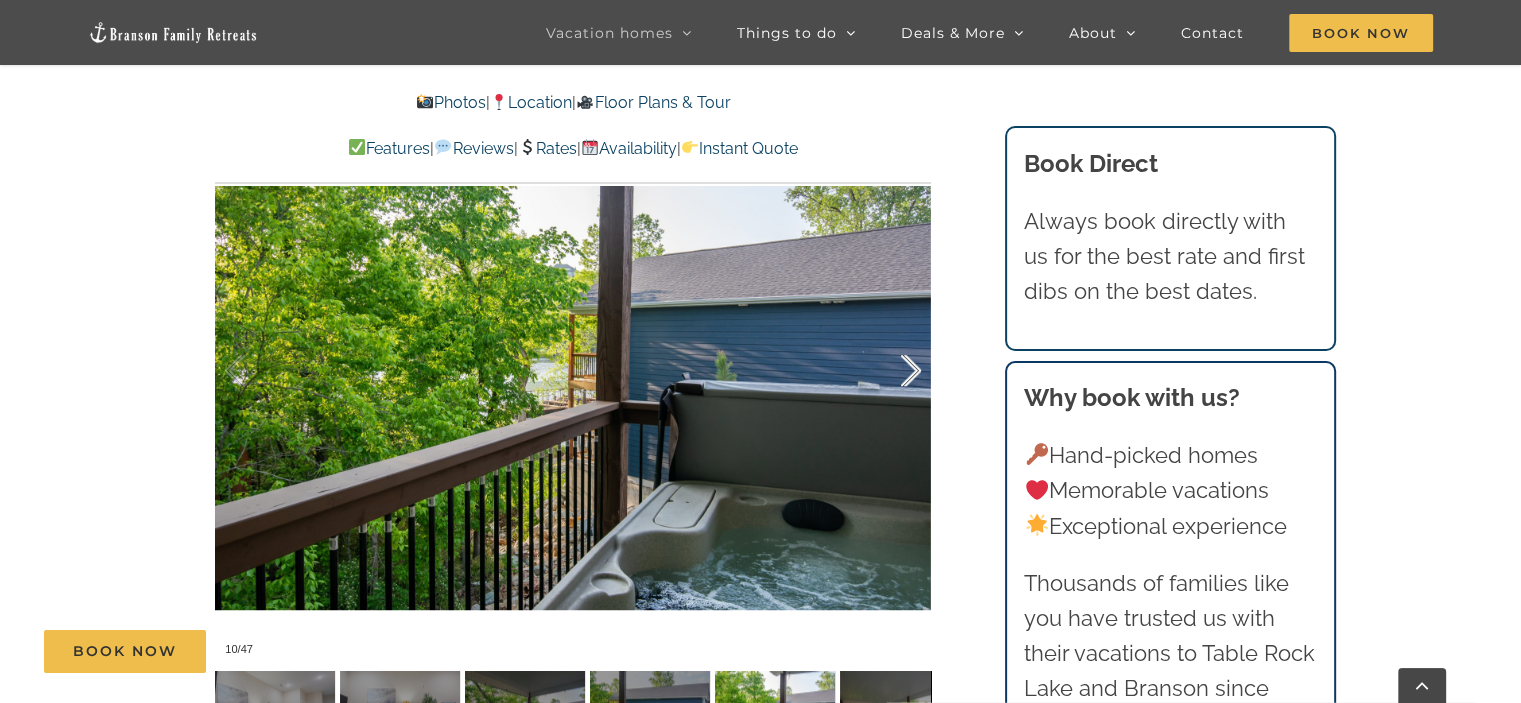 click at bounding box center [890, 371] 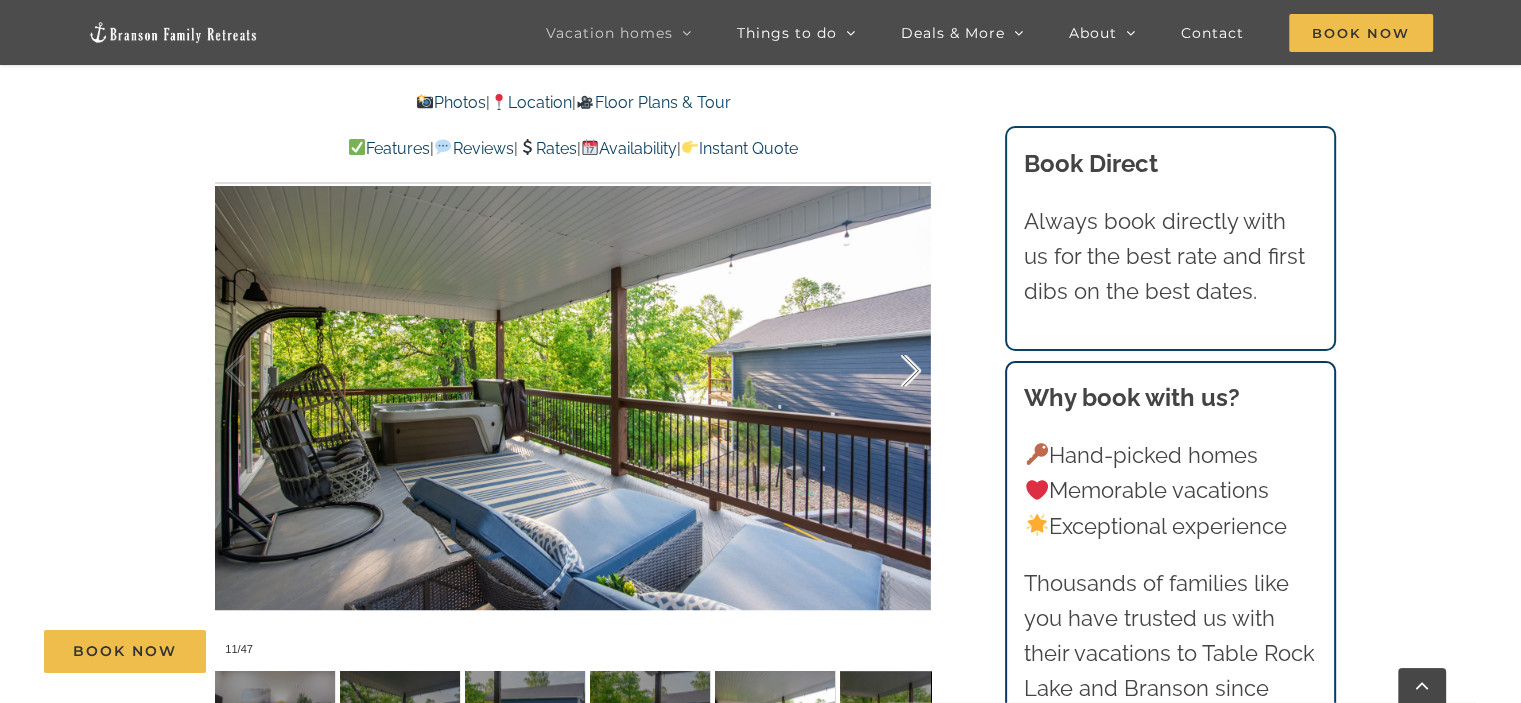 click at bounding box center [890, 371] 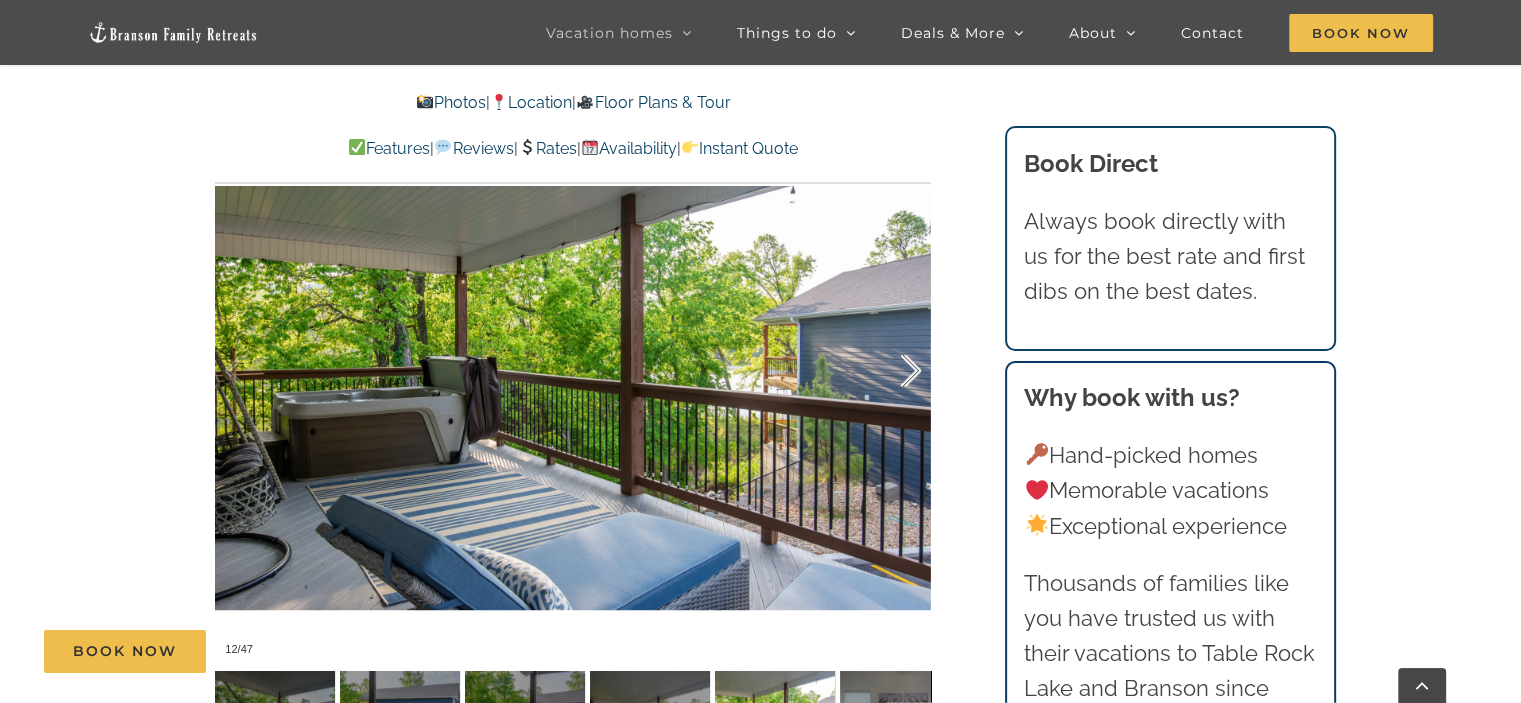 click at bounding box center (890, 371) 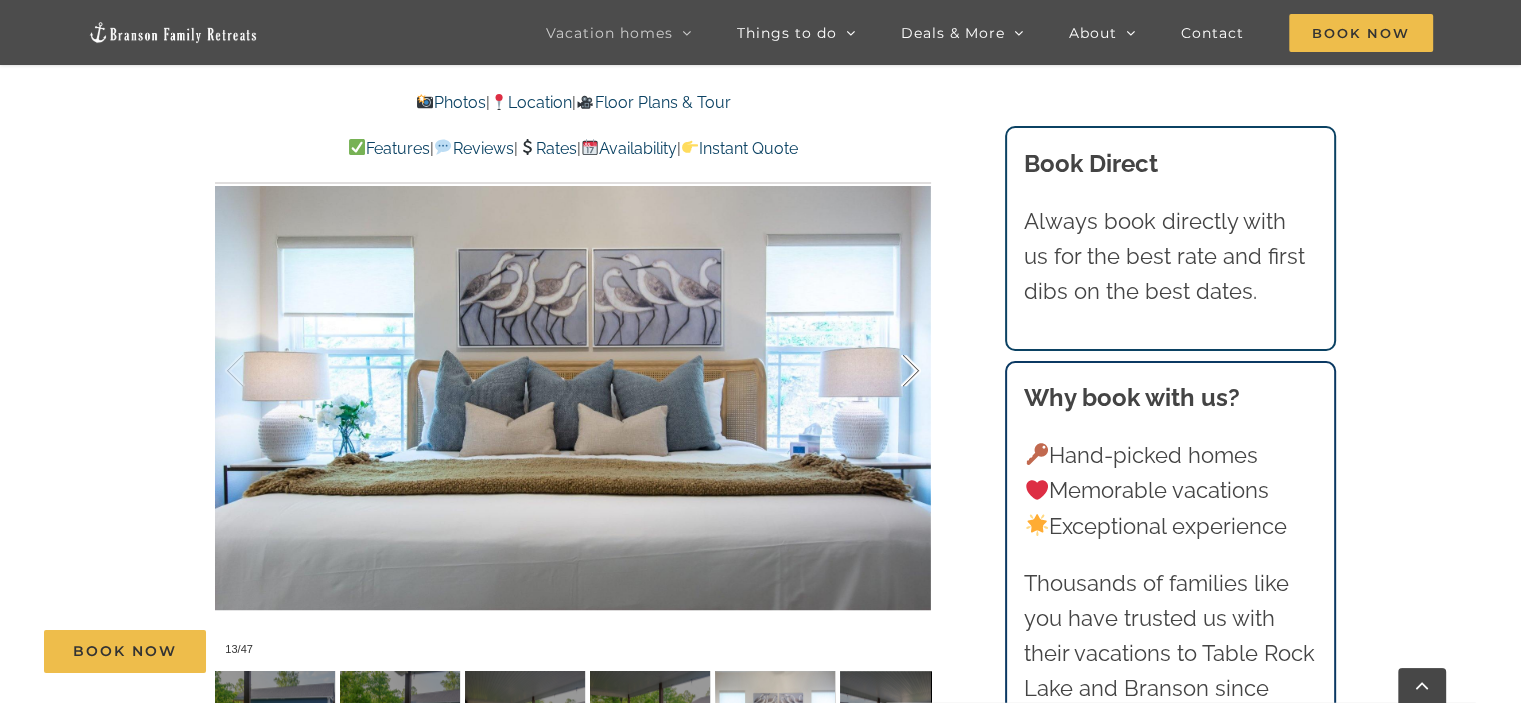 click at bounding box center [890, 371] 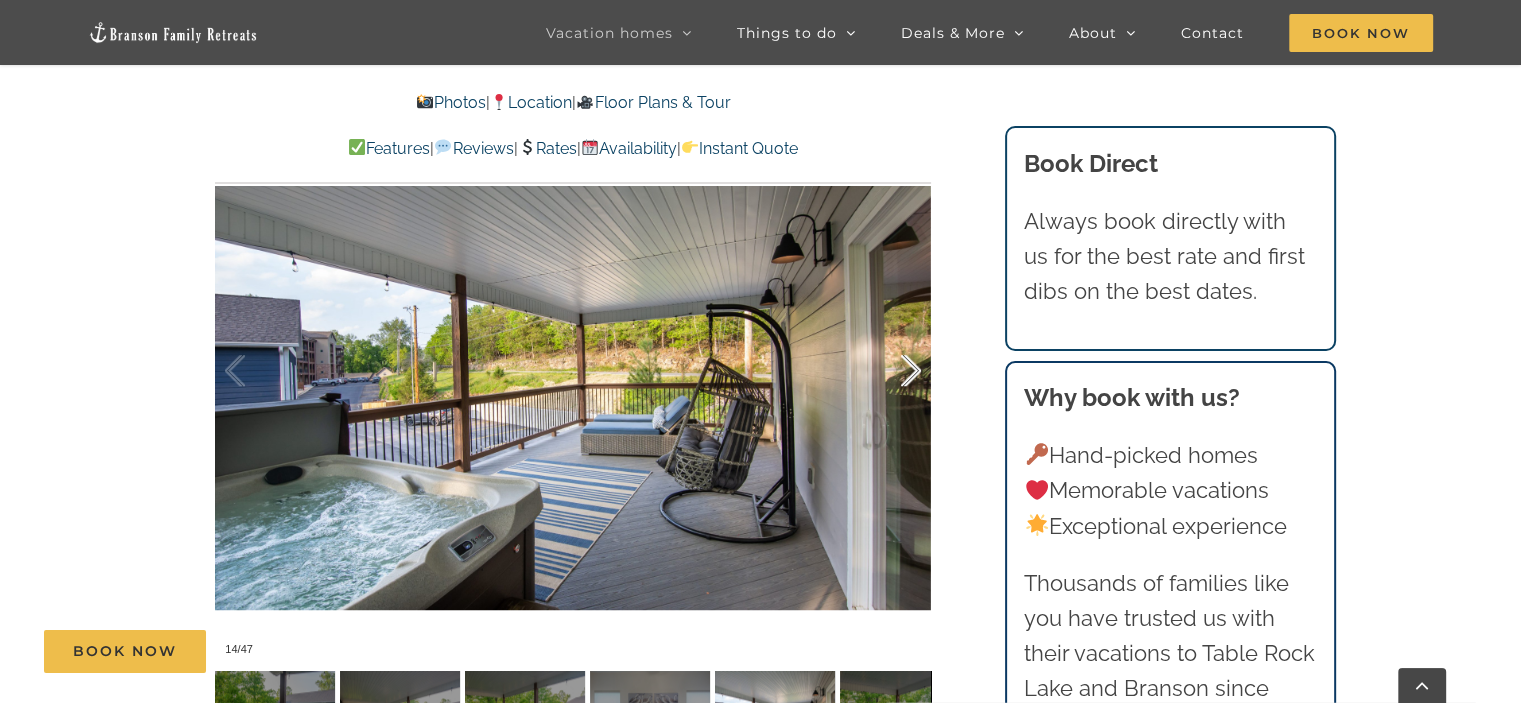 click at bounding box center [890, 371] 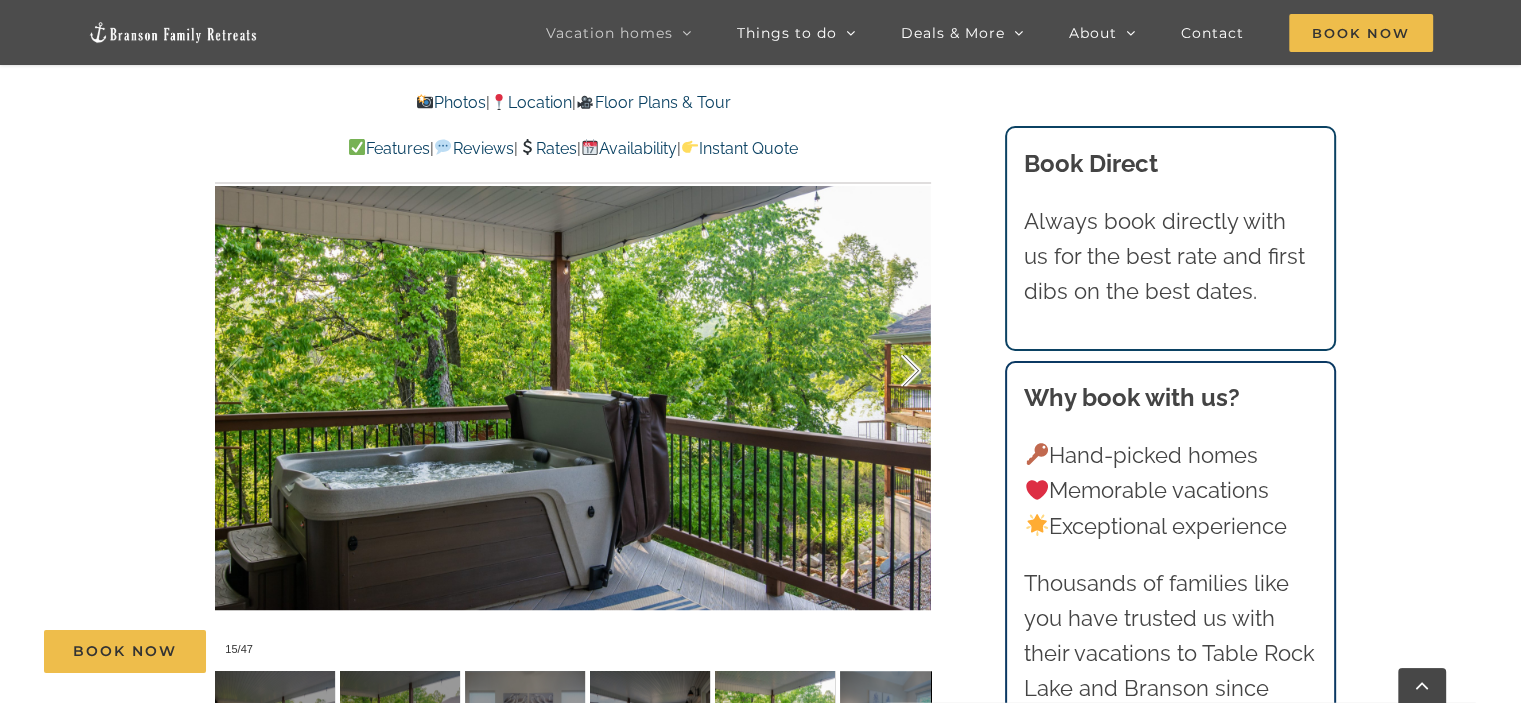 click at bounding box center (890, 371) 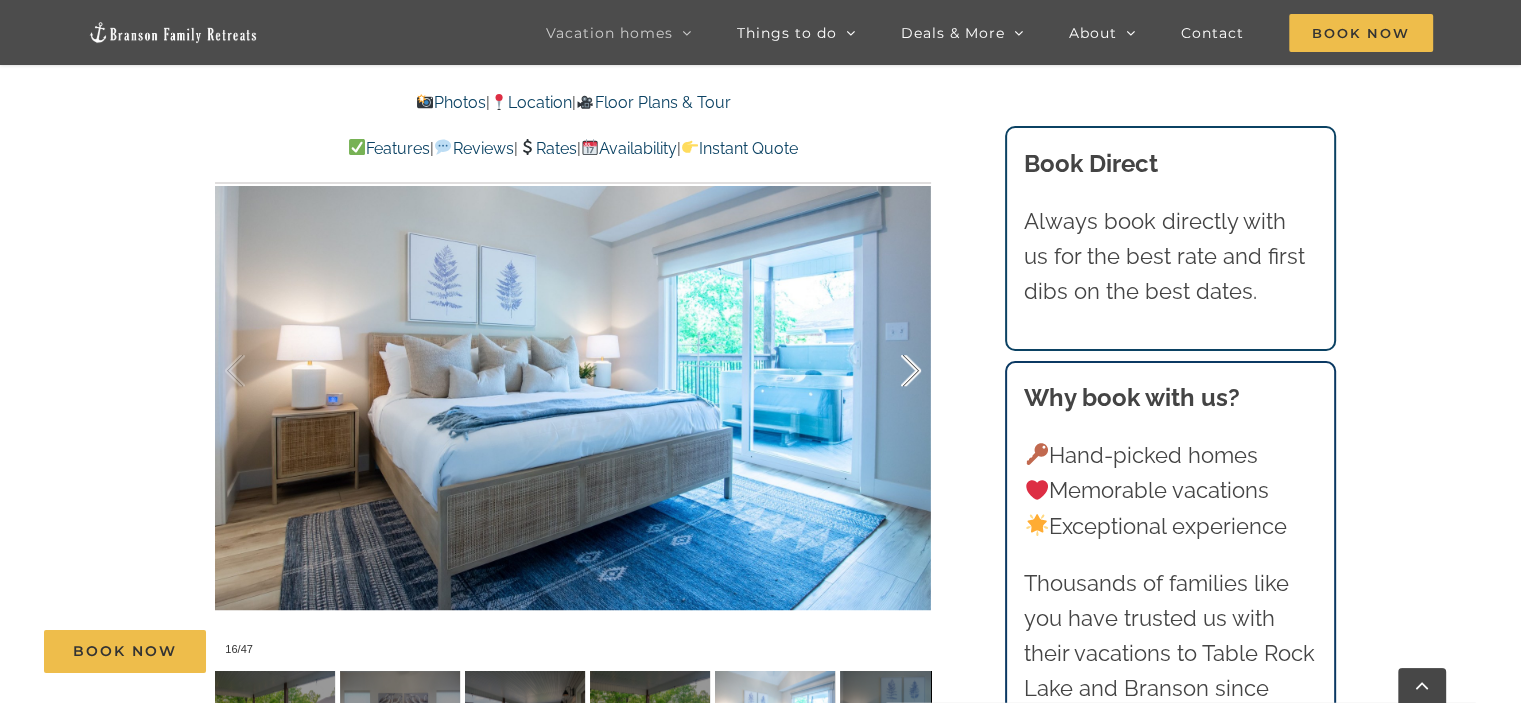 click at bounding box center (890, 371) 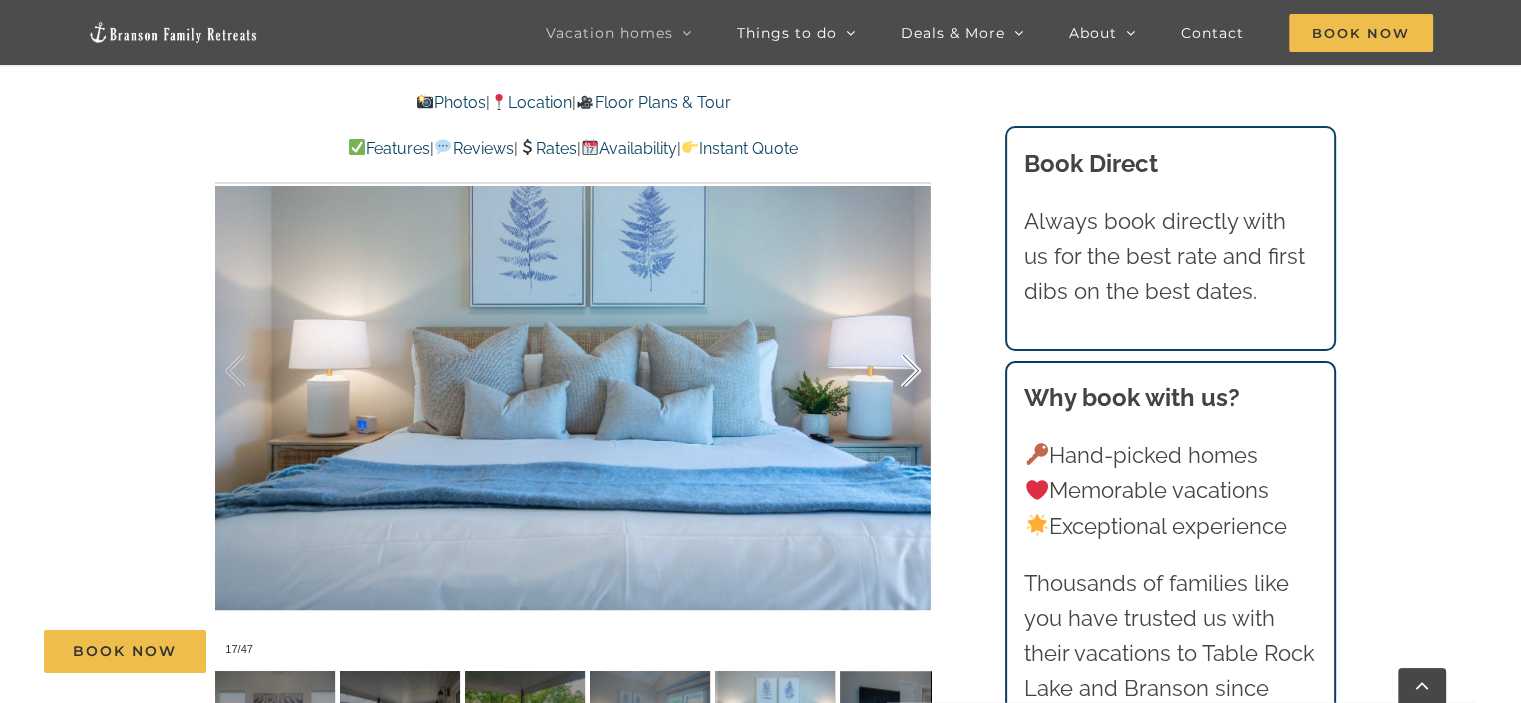 click at bounding box center (890, 371) 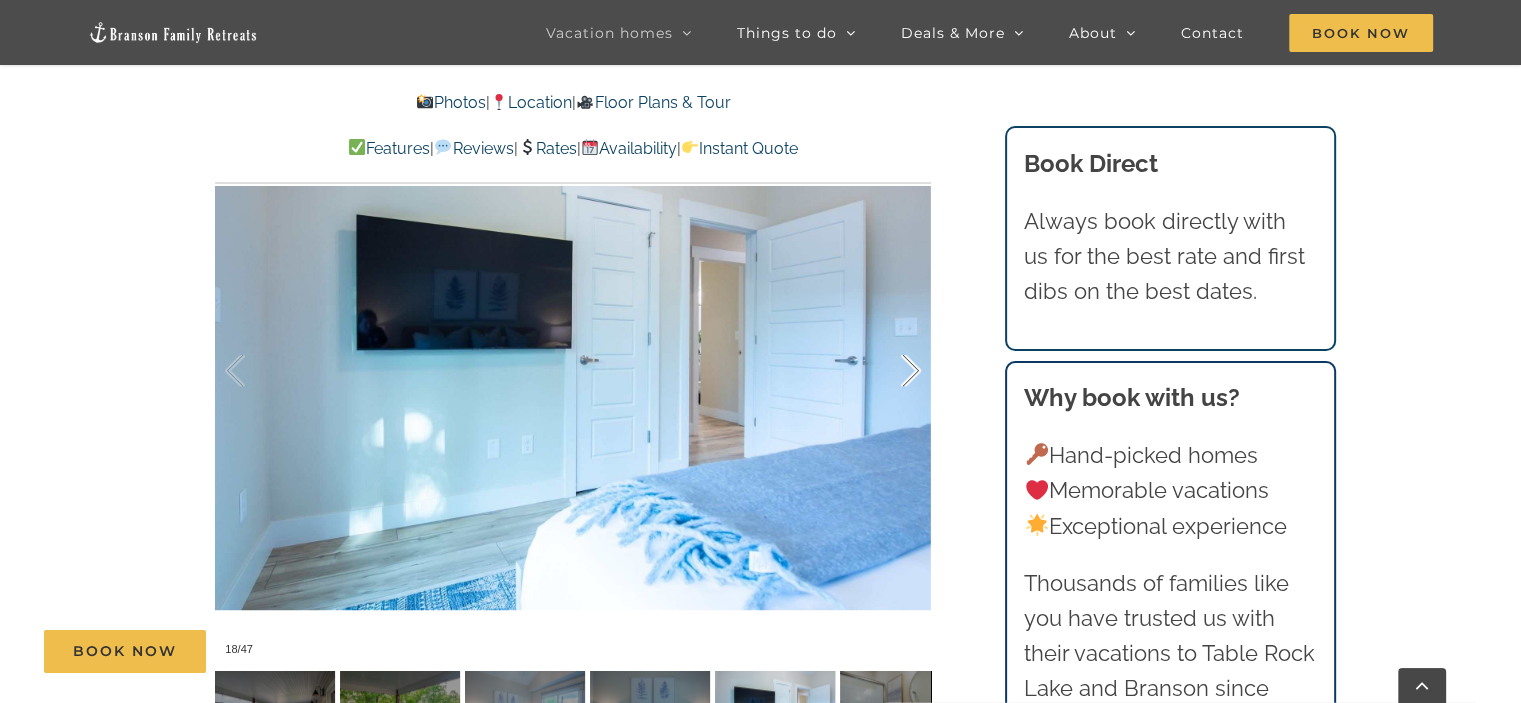 click at bounding box center [890, 371] 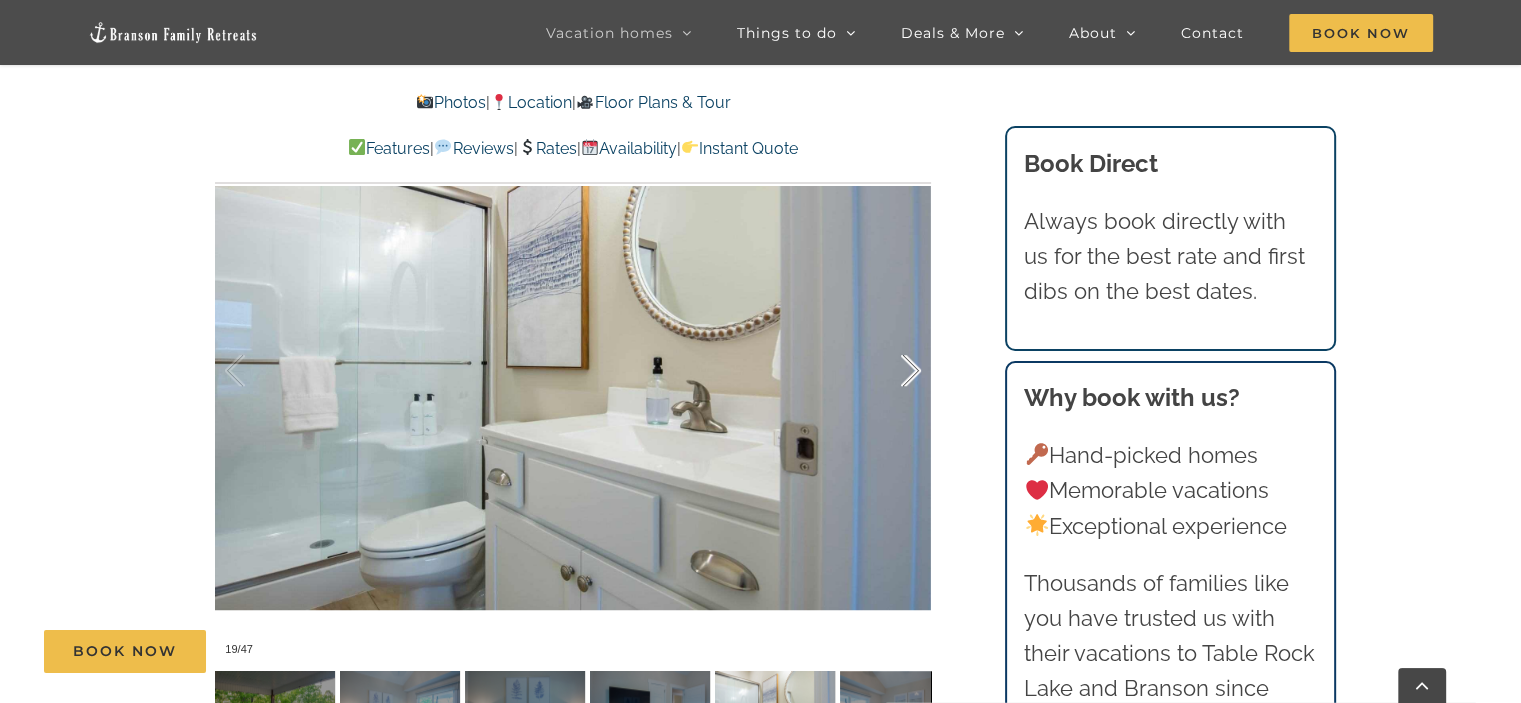 click at bounding box center [890, 371] 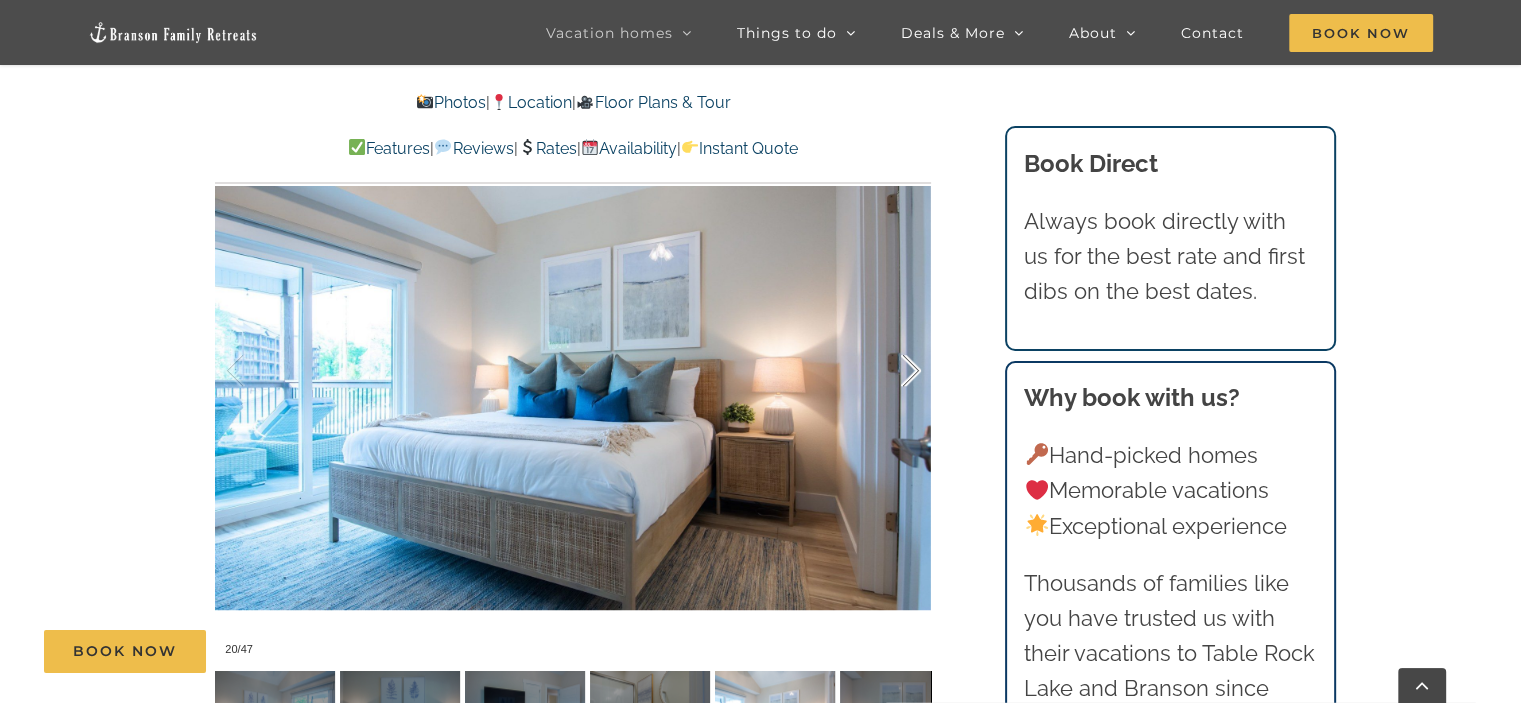 click at bounding box center (890, 371) 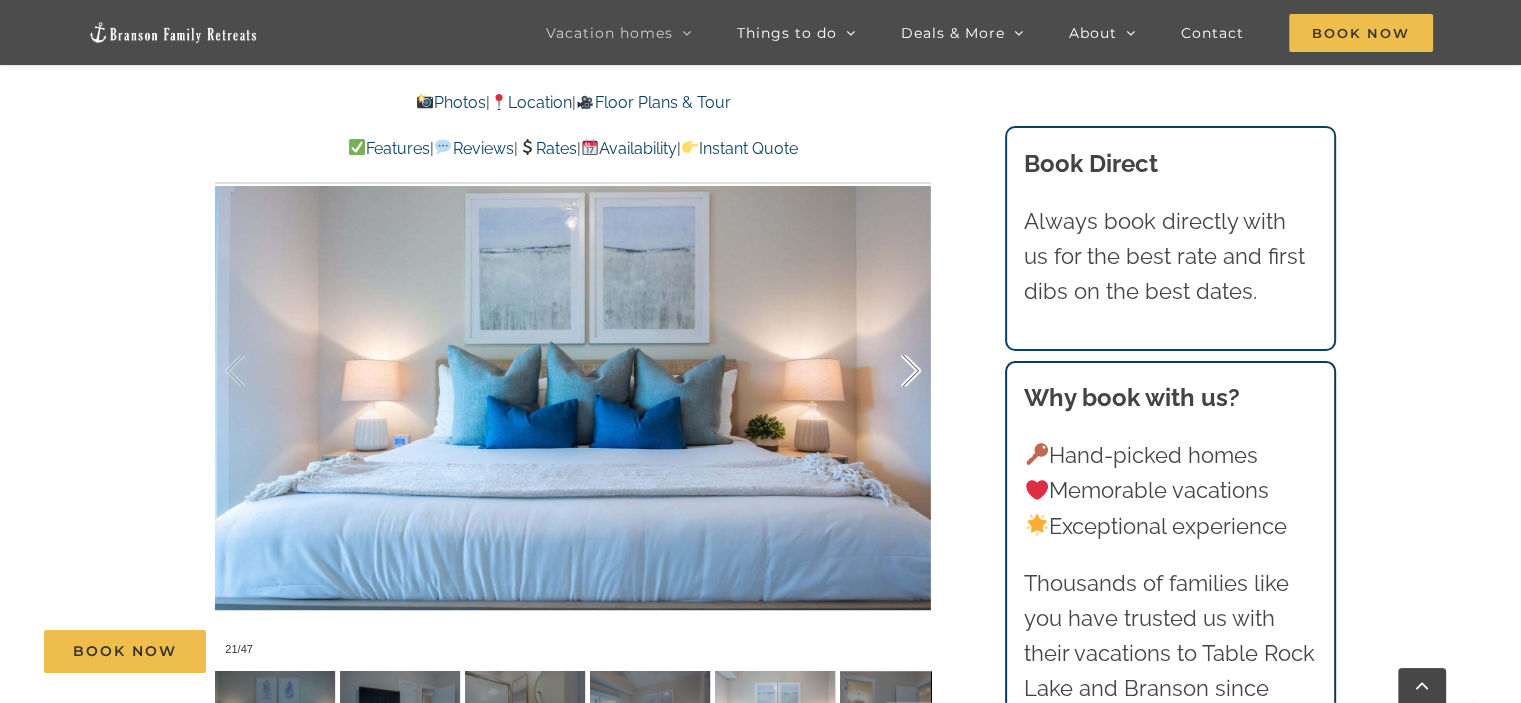 click at bounding box center (890, 371) 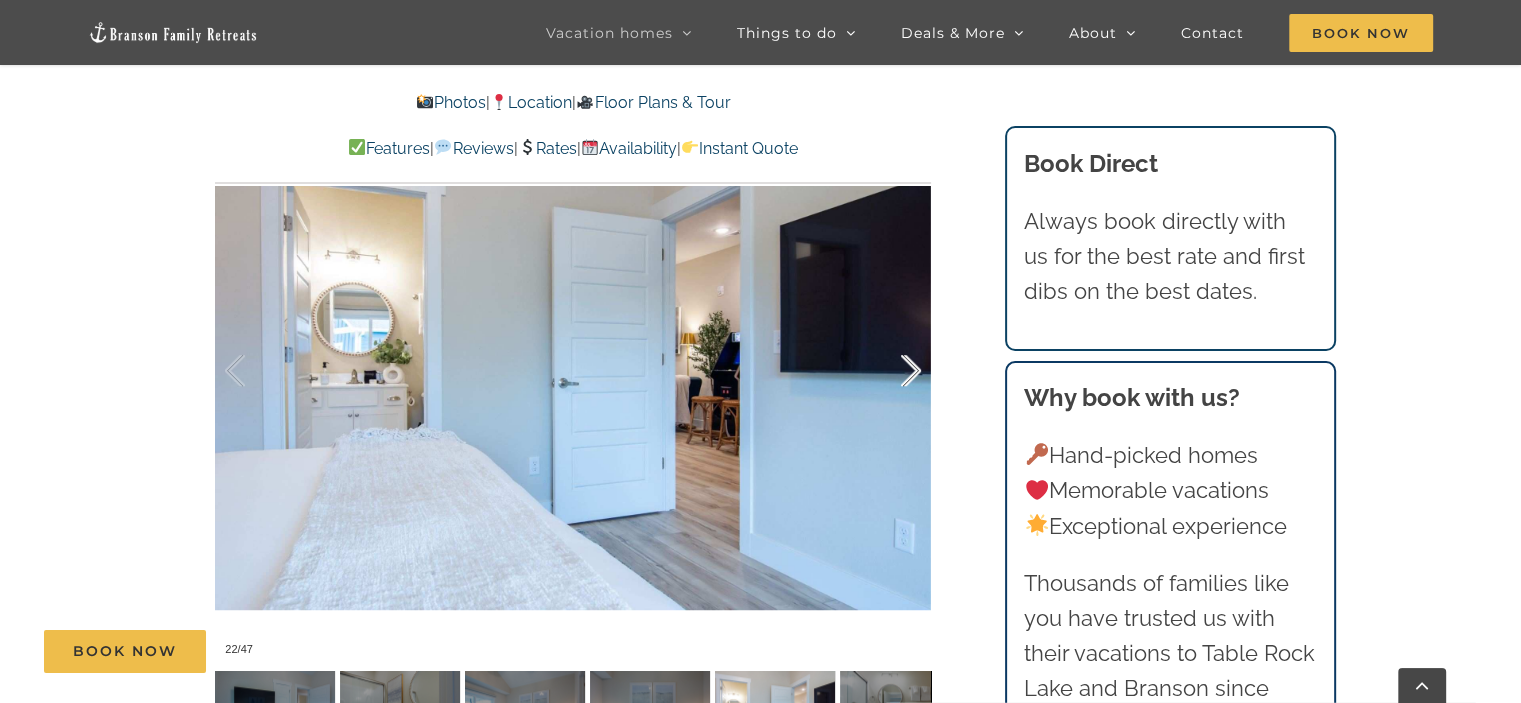 click at bounding box center (890, 371) 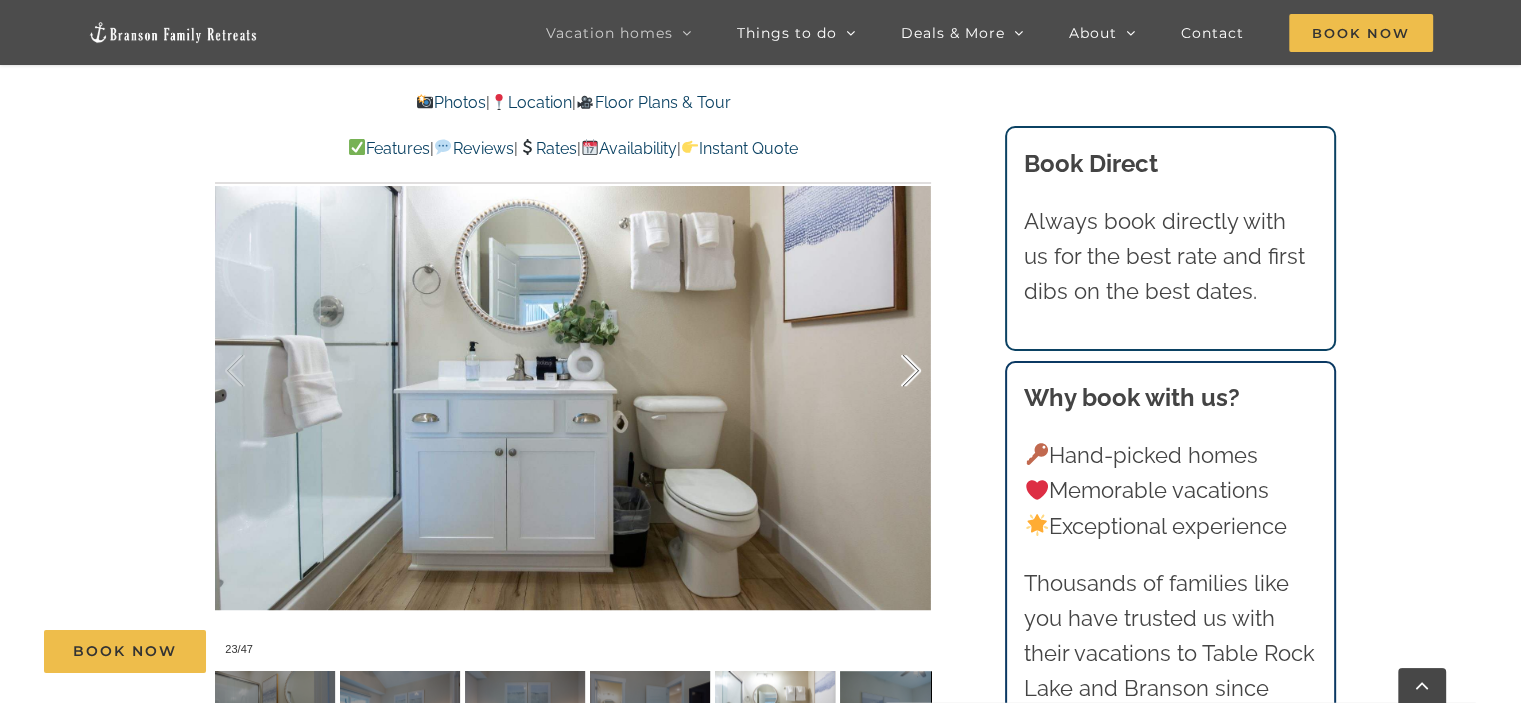 click at bounding box center [890, 371] 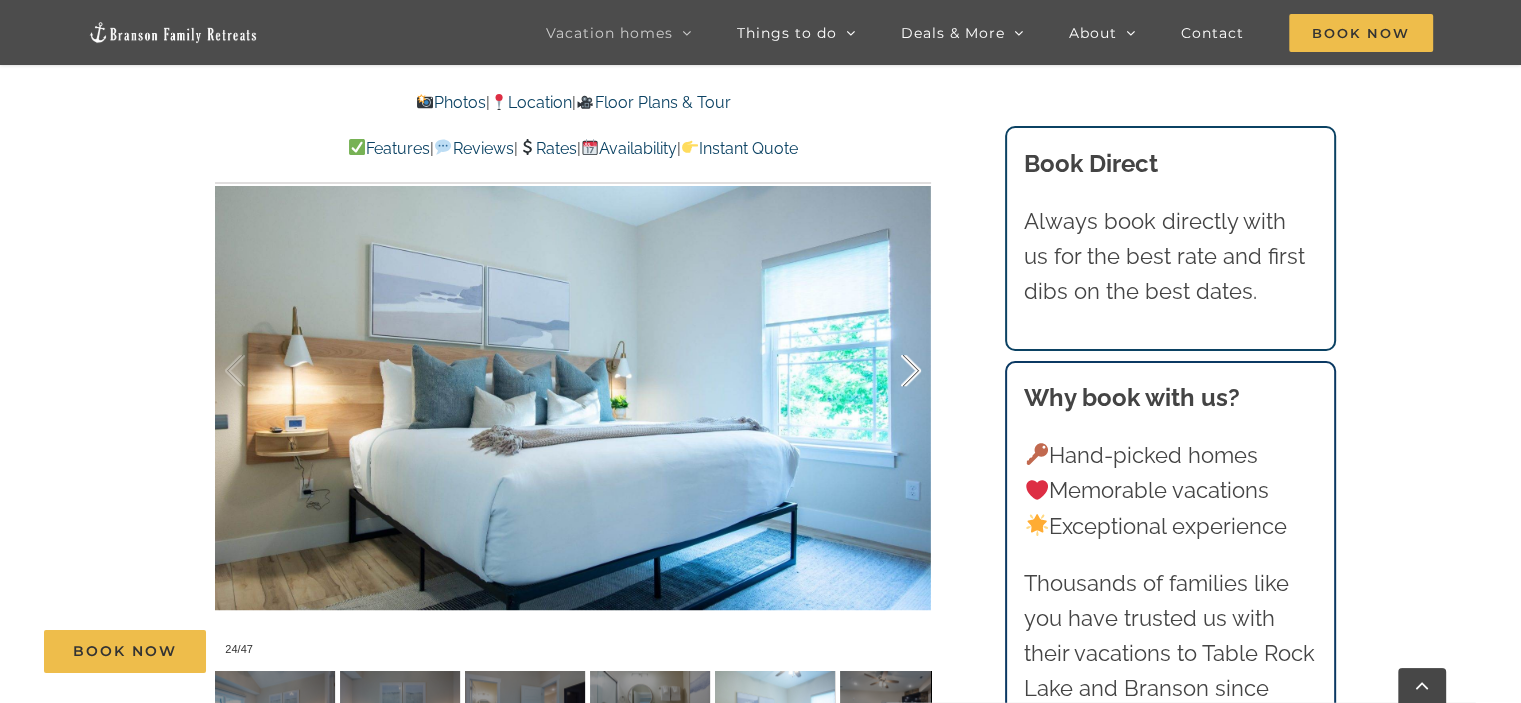 click at bounding box center (890, 371) 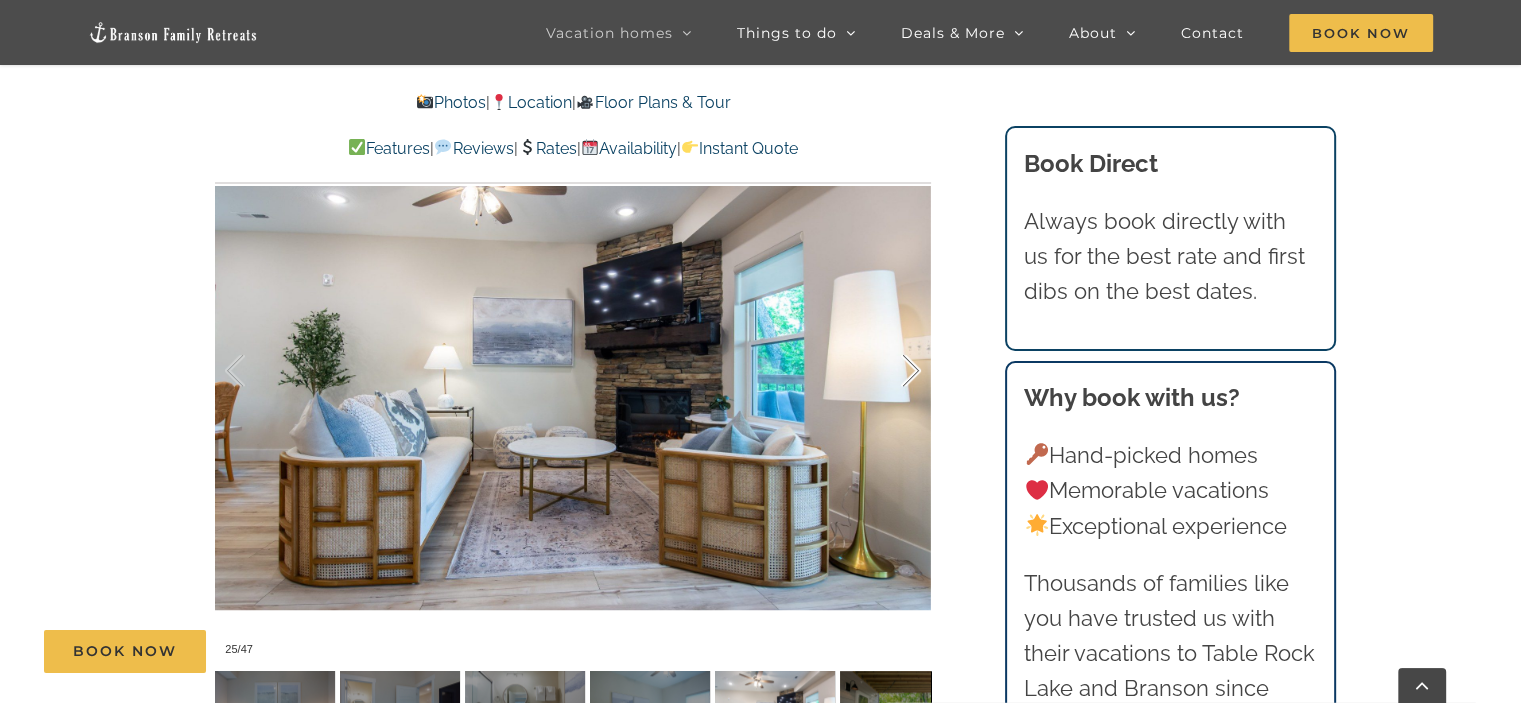 click at bounding box center (890, 371) 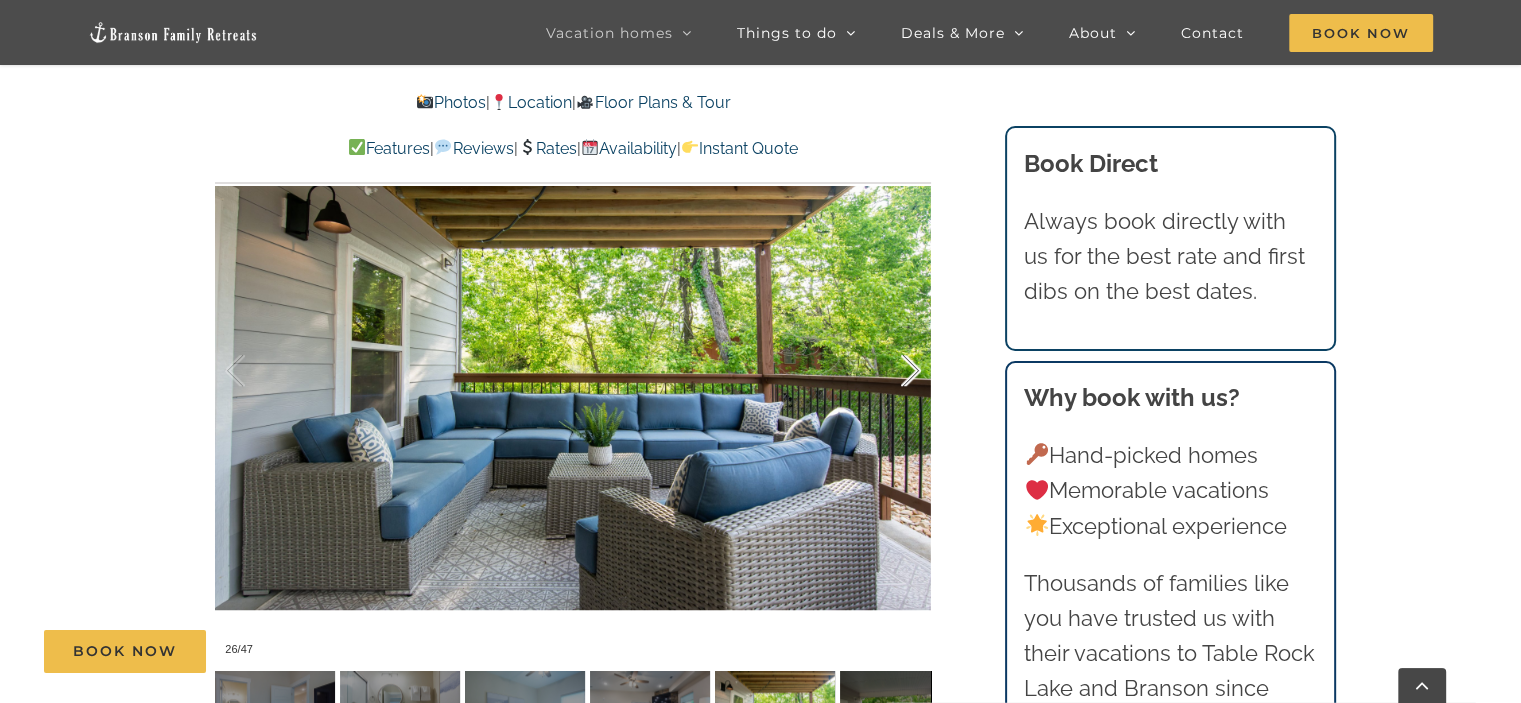 click at bounding box center (890, 371) 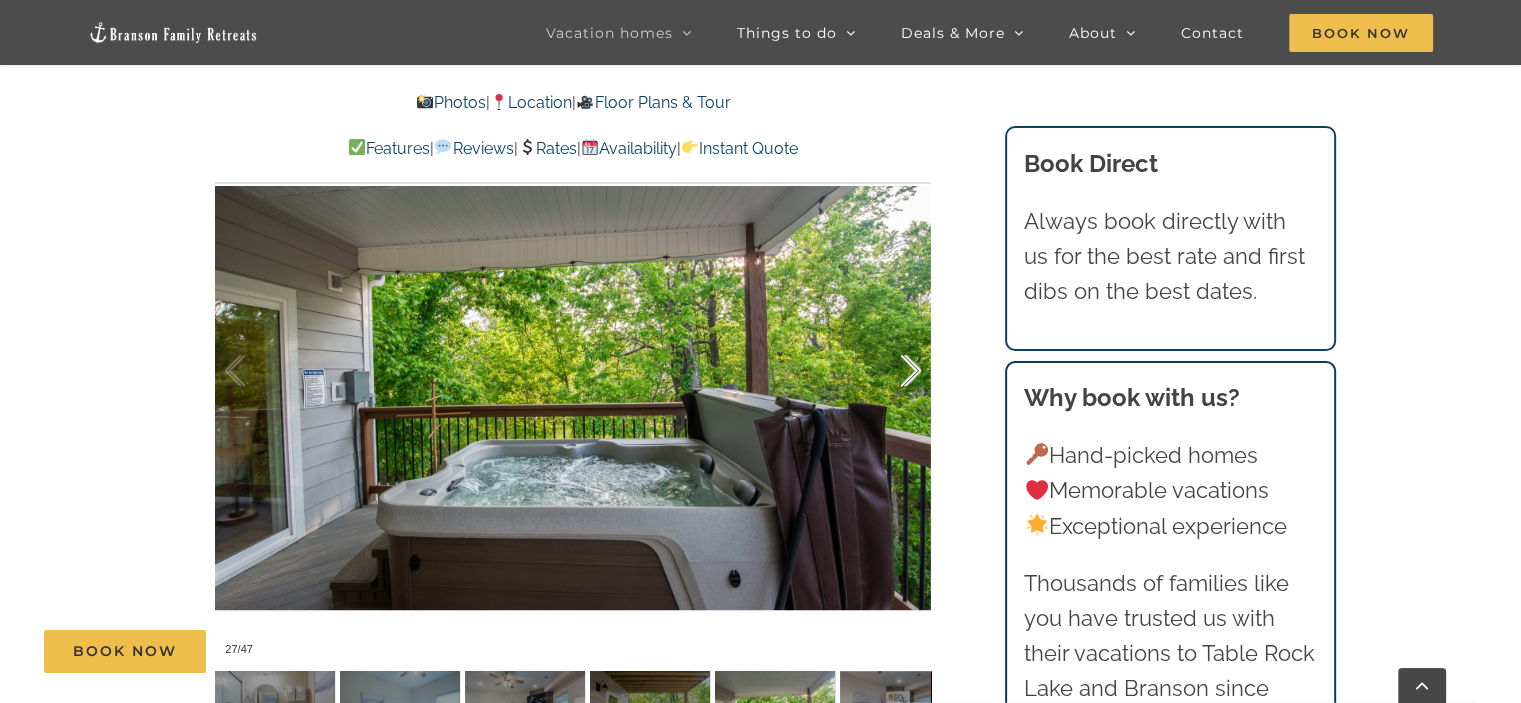 click at bounding box center (890, 371) 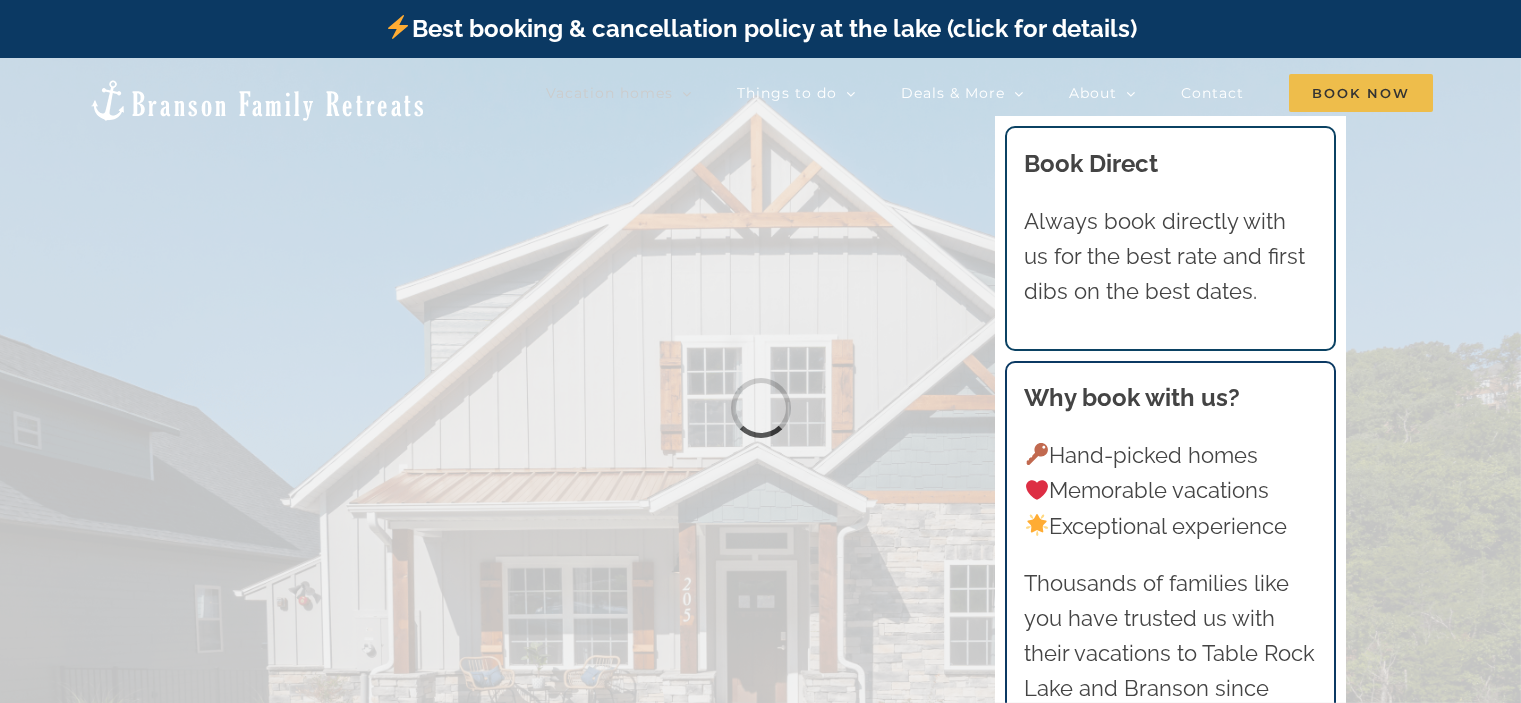 scroll, scrollTop: 2445, scrollLeft: 0, axis: vertical 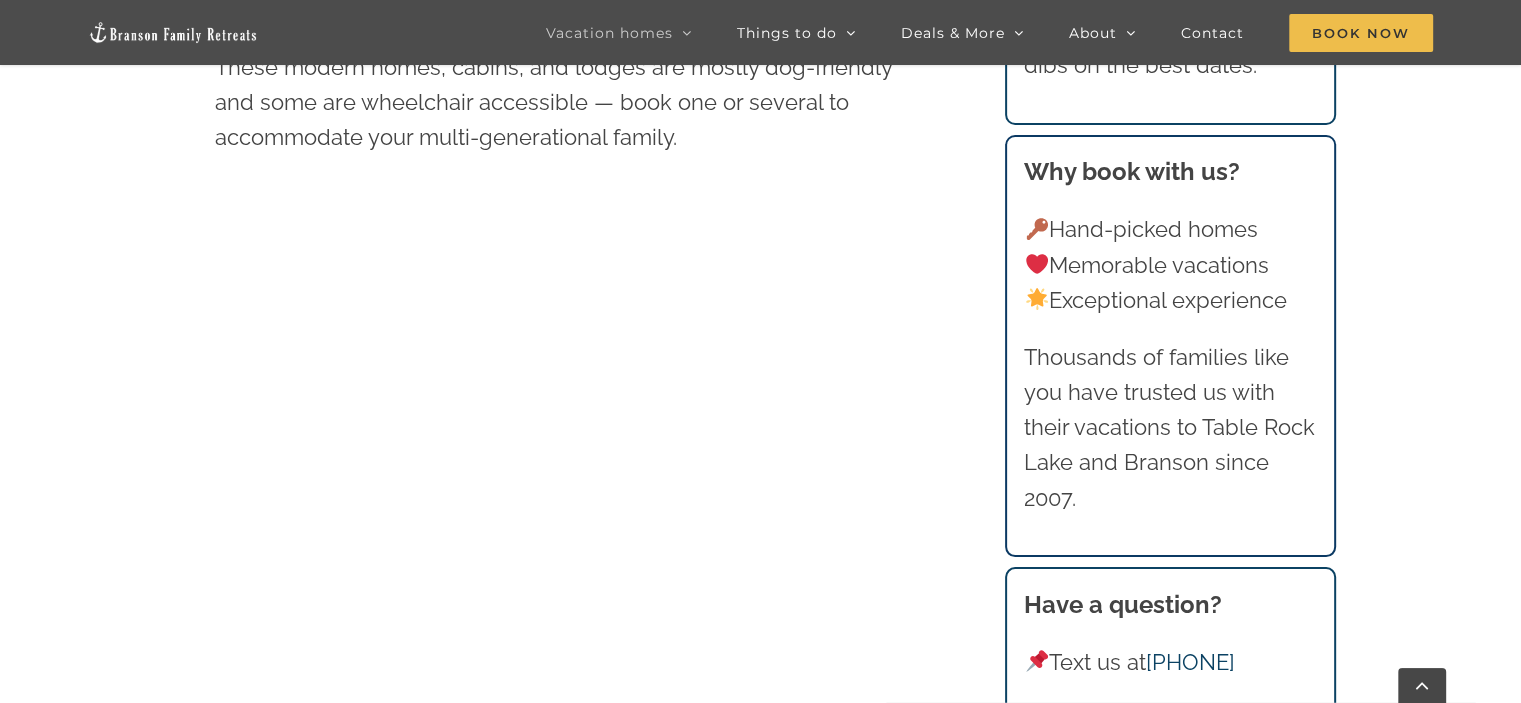 click on "Wheelchair Friendly Cabins and Lodges at Table Rock Lake | Branson Family Retreats tyann.vhb@gmail.com 2024-10-26T22:27:47-05:00
Wheelchair friendly and Accessible Cabins, Homes, and Lodges
Includes homes with no step entries, ramps, grab bars, and/or handheld showers — please check photos and descriptions for the accessibility features you need.
Our curated collection of boutique vacation rentals are purpose-built for your family.
These modern homes, cabins, and lodges are mostly dog-friendly and some are wheelchair accessible — book one or several to accommodate your multi-generational family.
A very clean home. Beautiful area. We want to find a vacation home here now lol. Owners were very responsive to anything that came up. What we brought up they fixed right away. Just book it, they’ve built a lovely place for you and your family and friends.
– DANIEL N., ARKANSAS" at bounding box center [760, 1500] 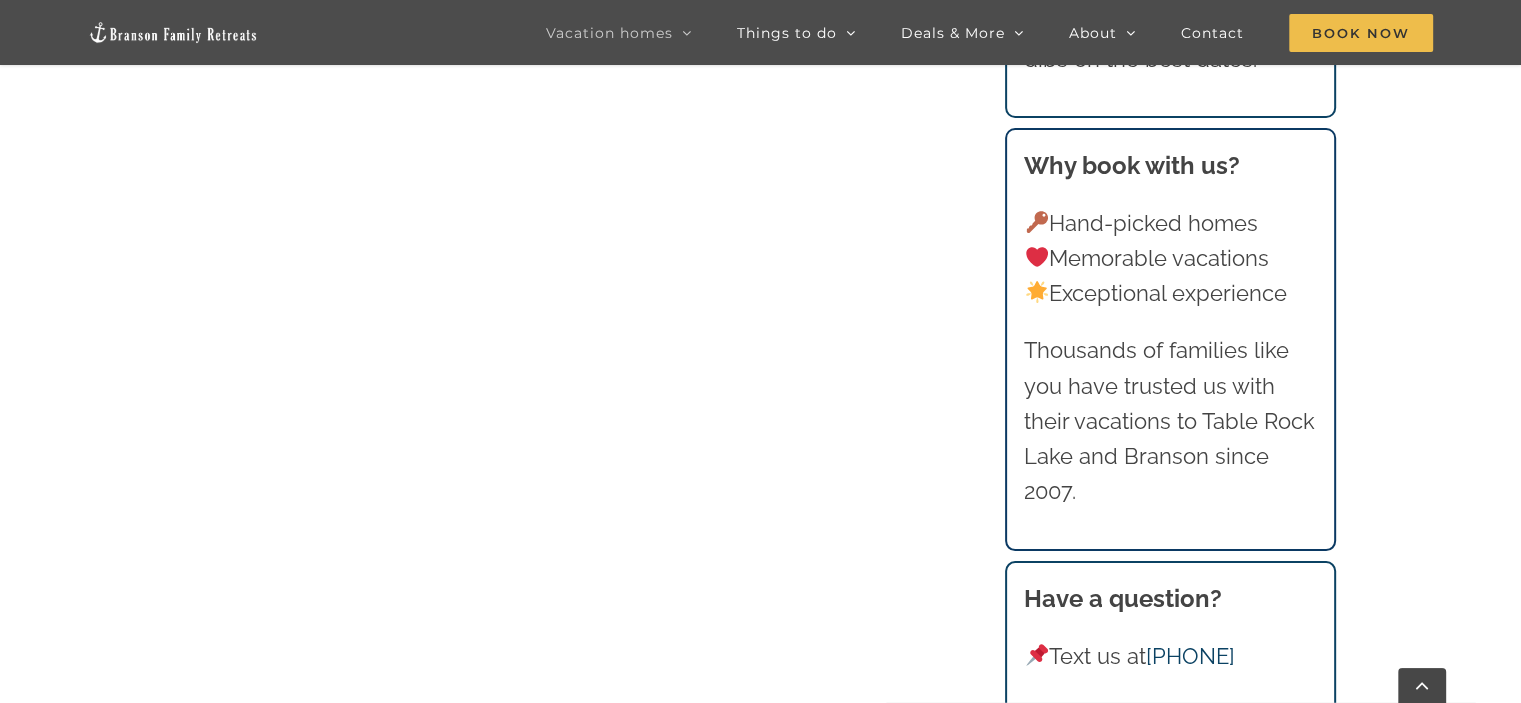 scroll, scrollTop: 1354, scrollLeft: 0, axis: vertical 